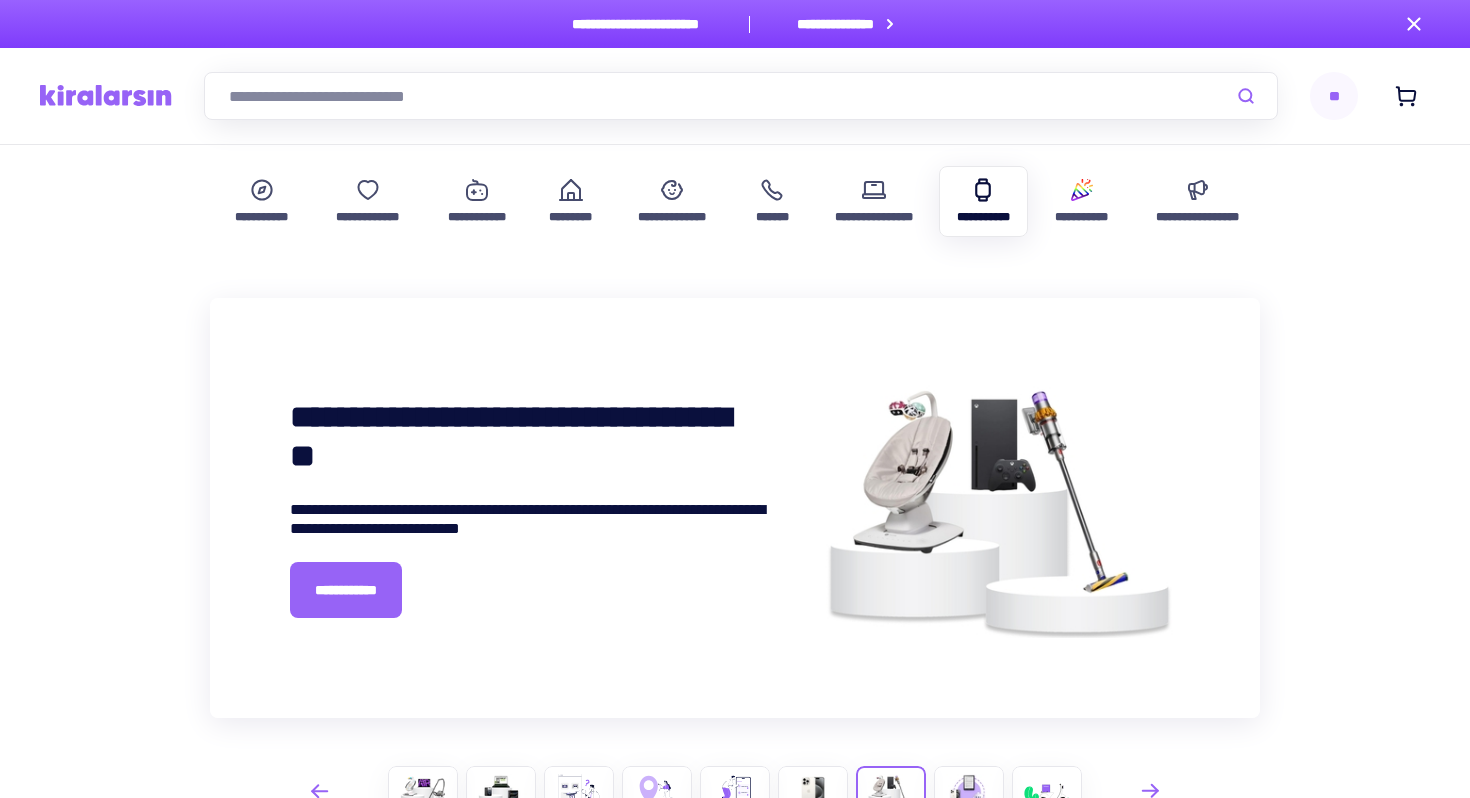scroll, scrollTop: 0, scrollLeft: 0, axis: both 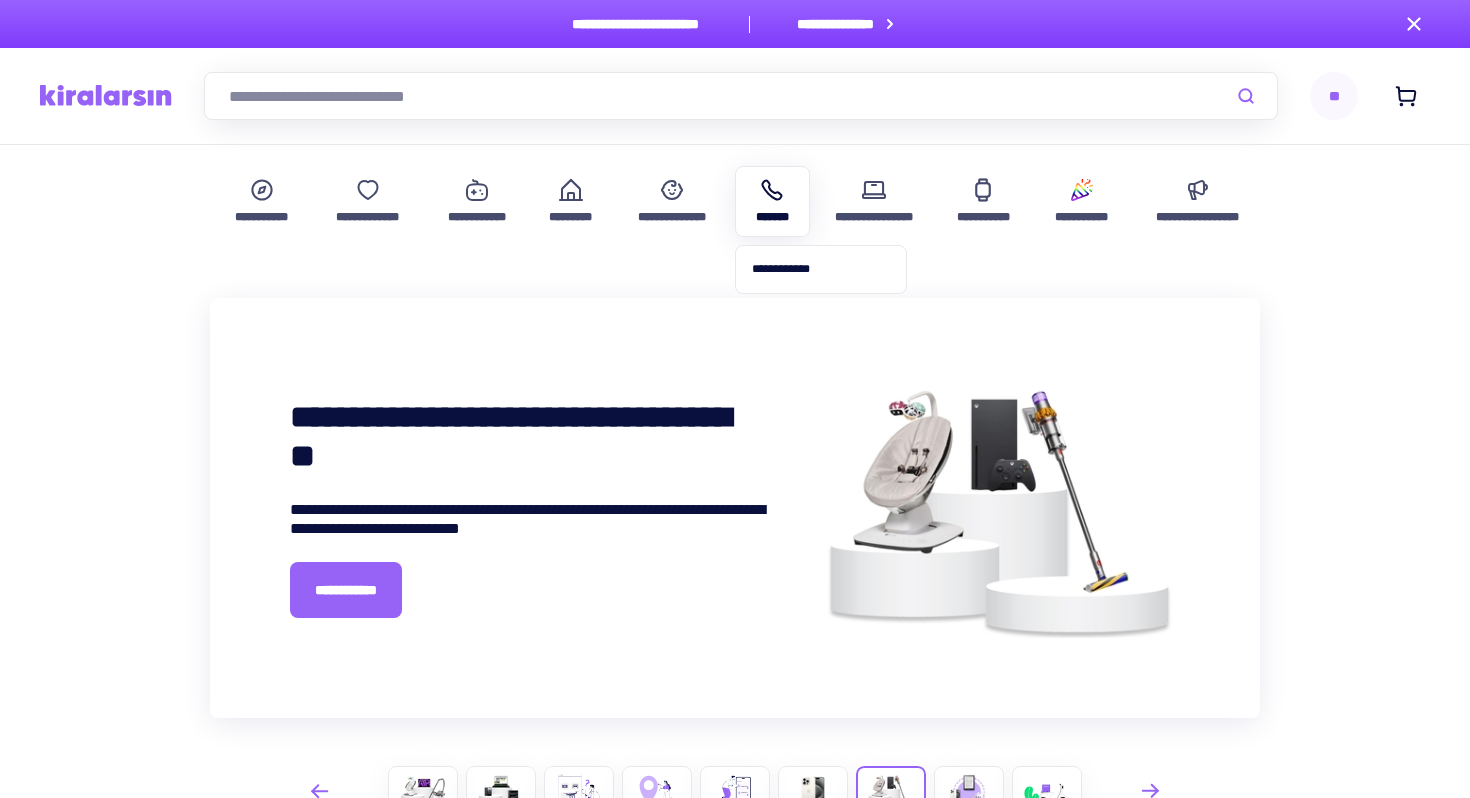 click at bounding box center (772, 190) 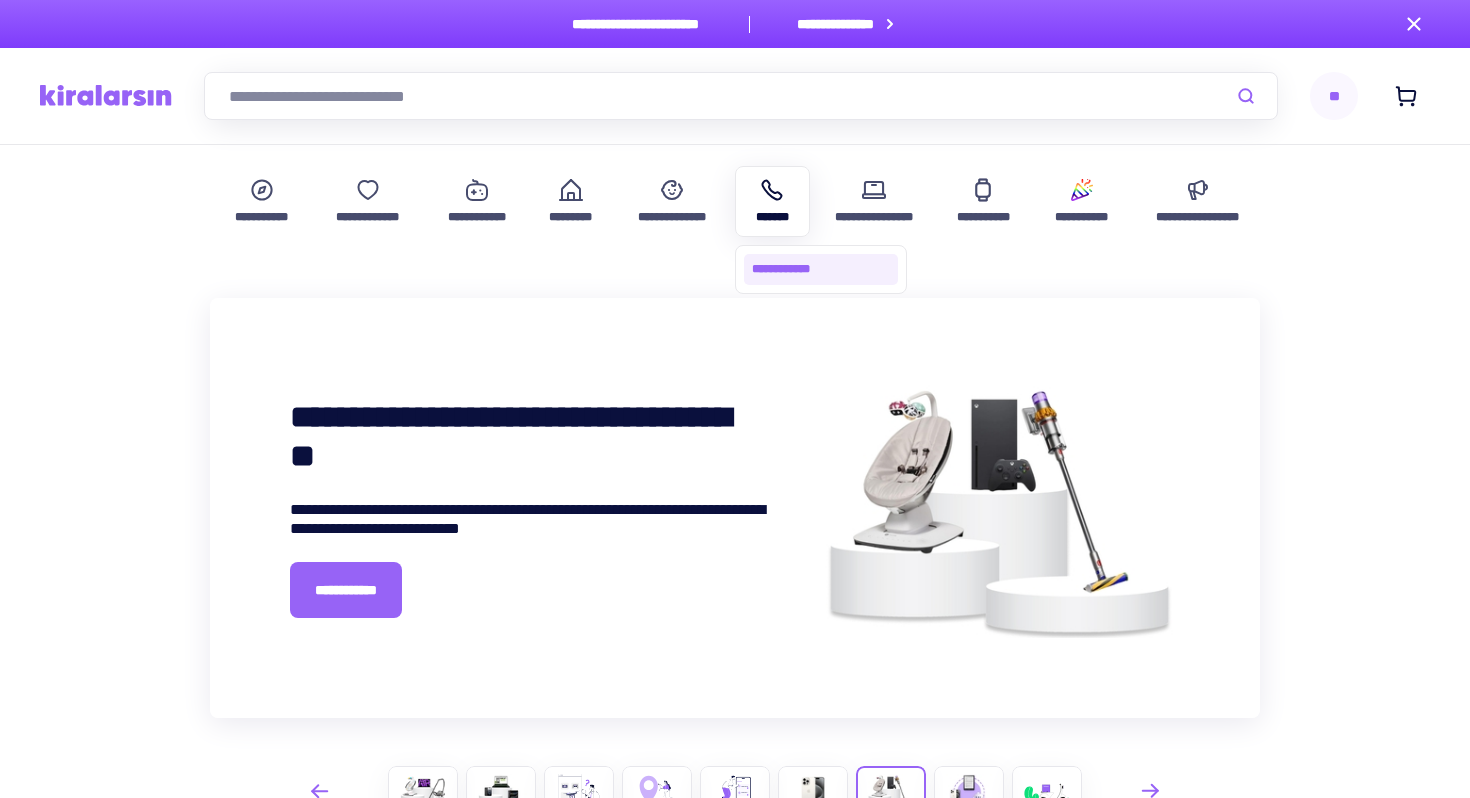 click on "**********" at bounding box center [821, 269] 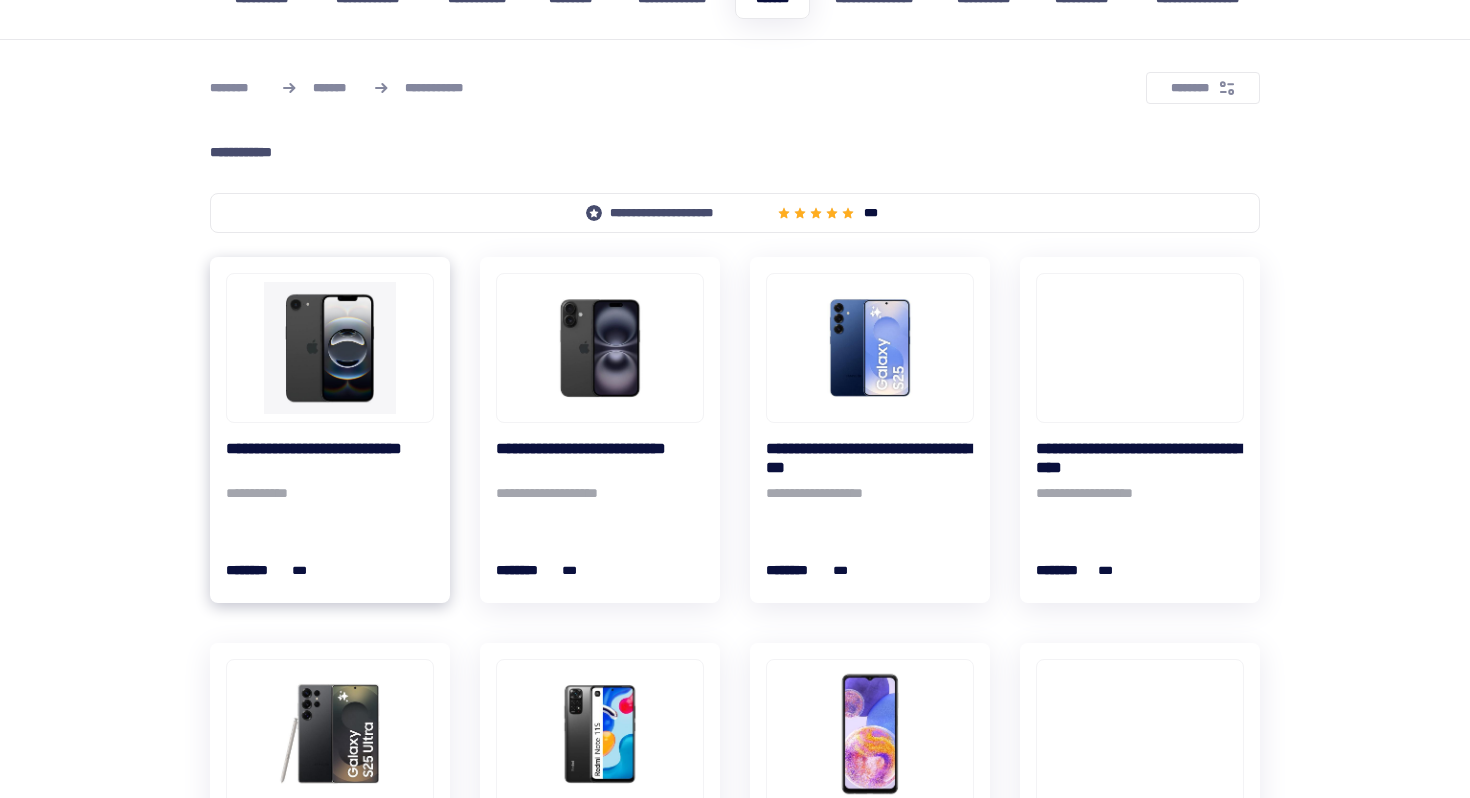 scroll, scrollTop: 254, scrollLeft: 0, axis: vertical 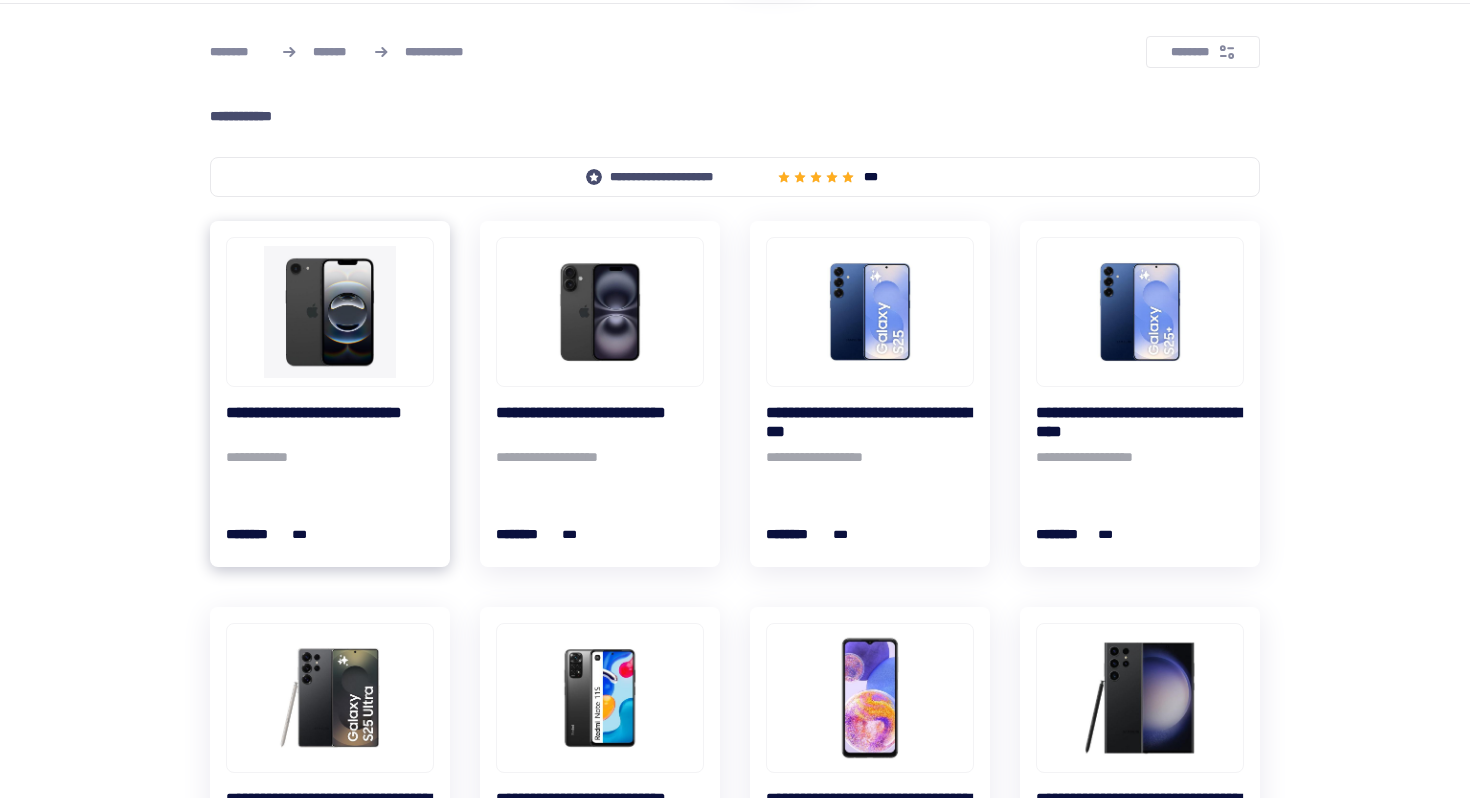 click at bounding box center [330, 312] 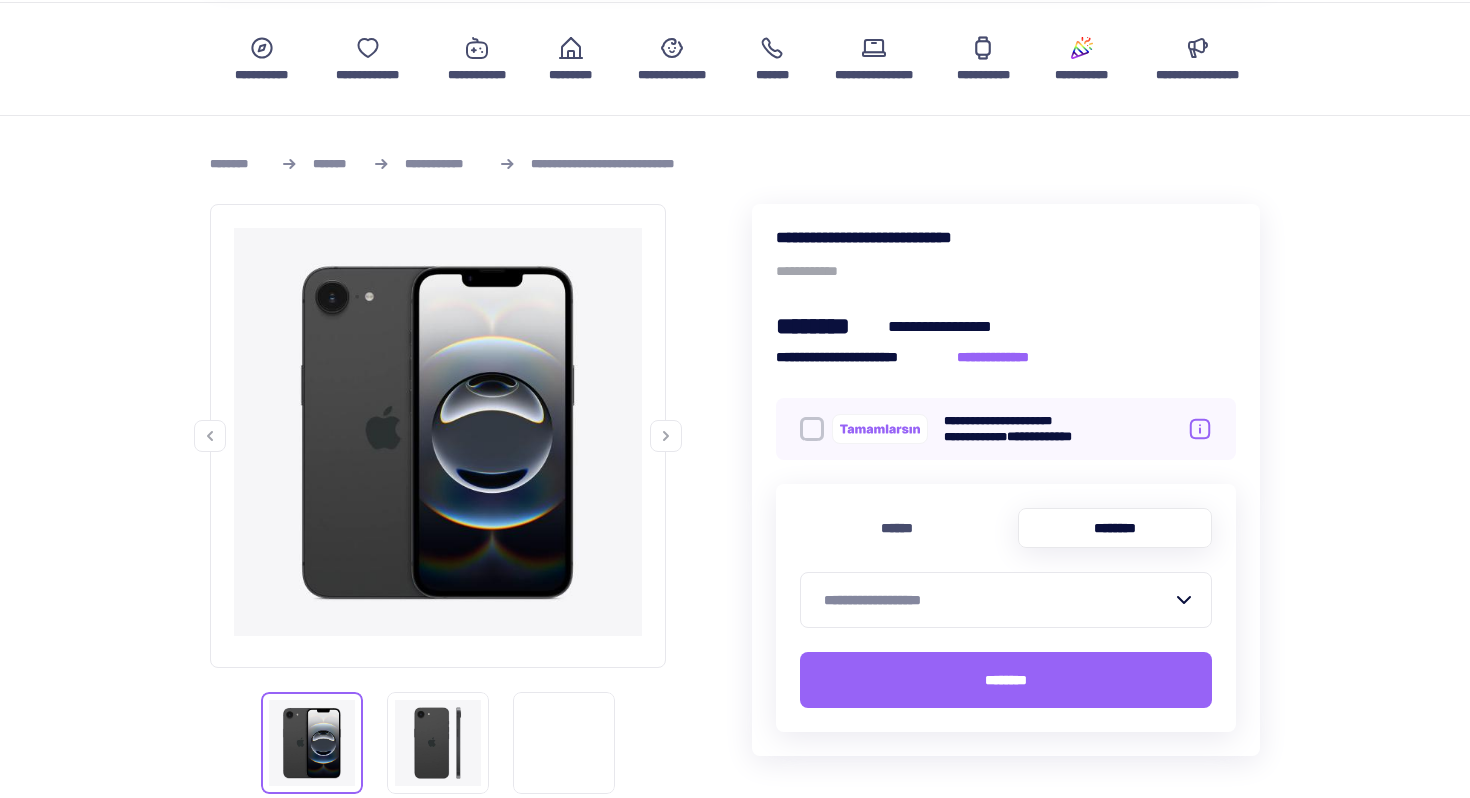 scroll, scrollTop: 184, scrollLeft: 0, axis: vertical 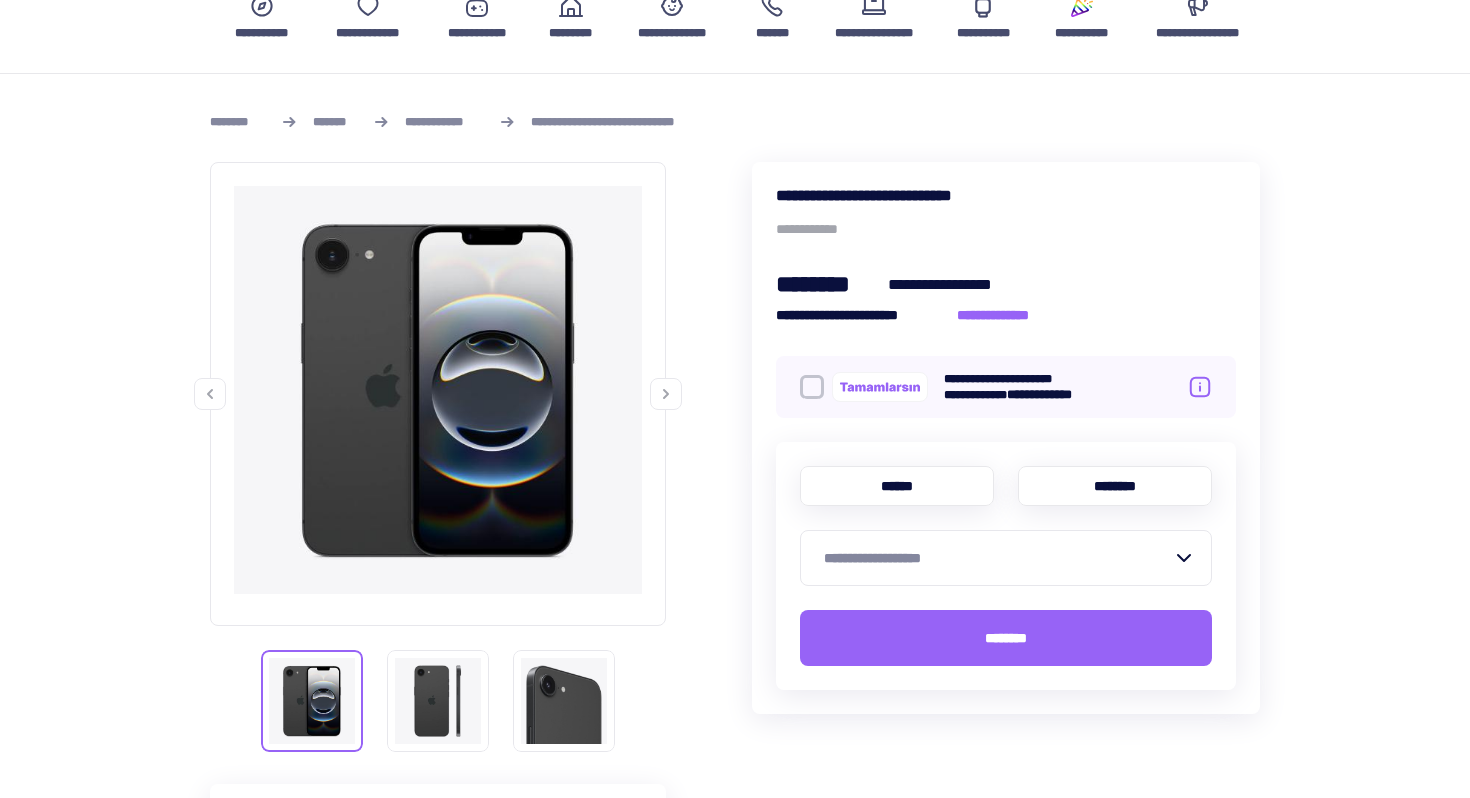 click on "******" at bounding box center (897, 486) 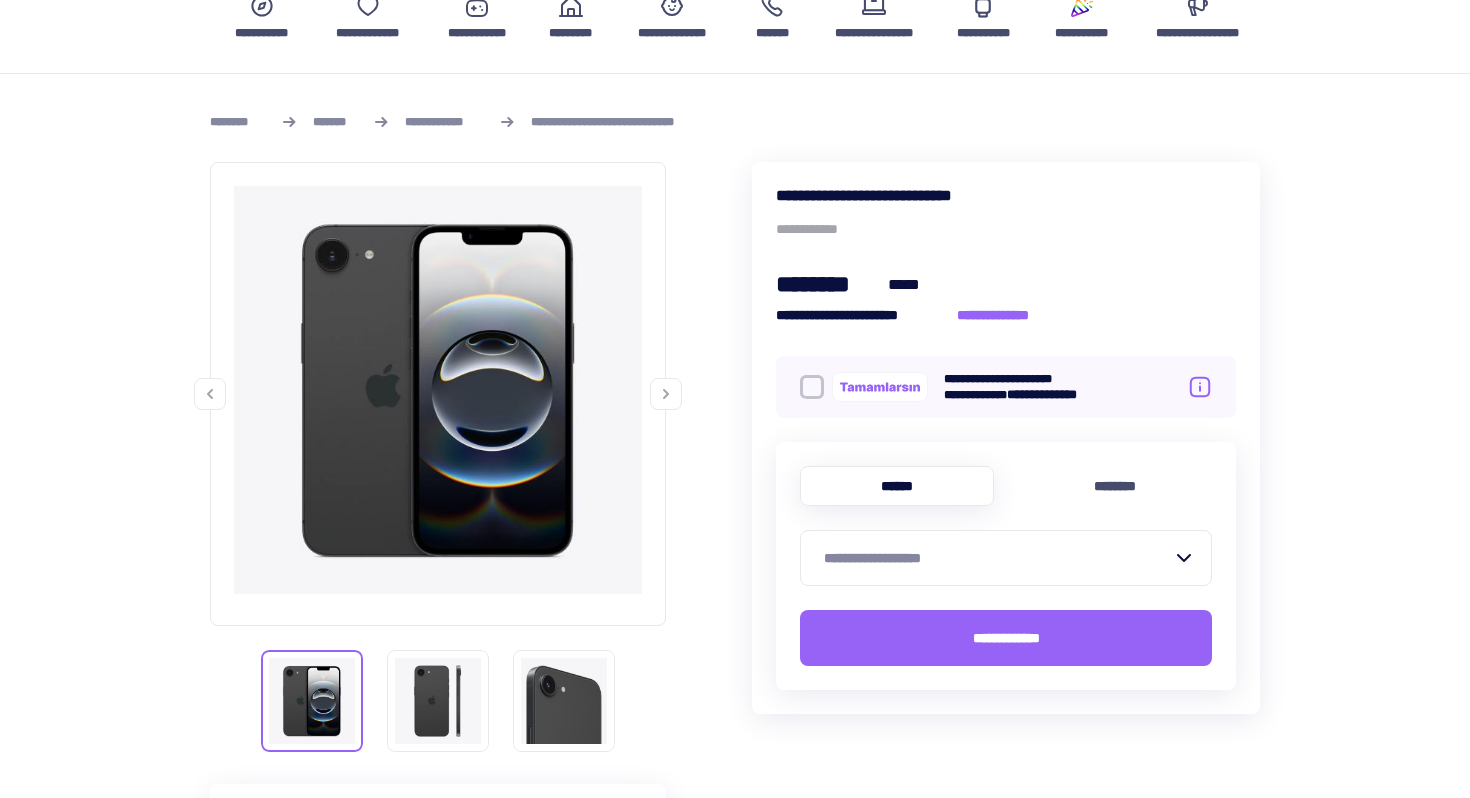 click at bounding box center (812, 387) 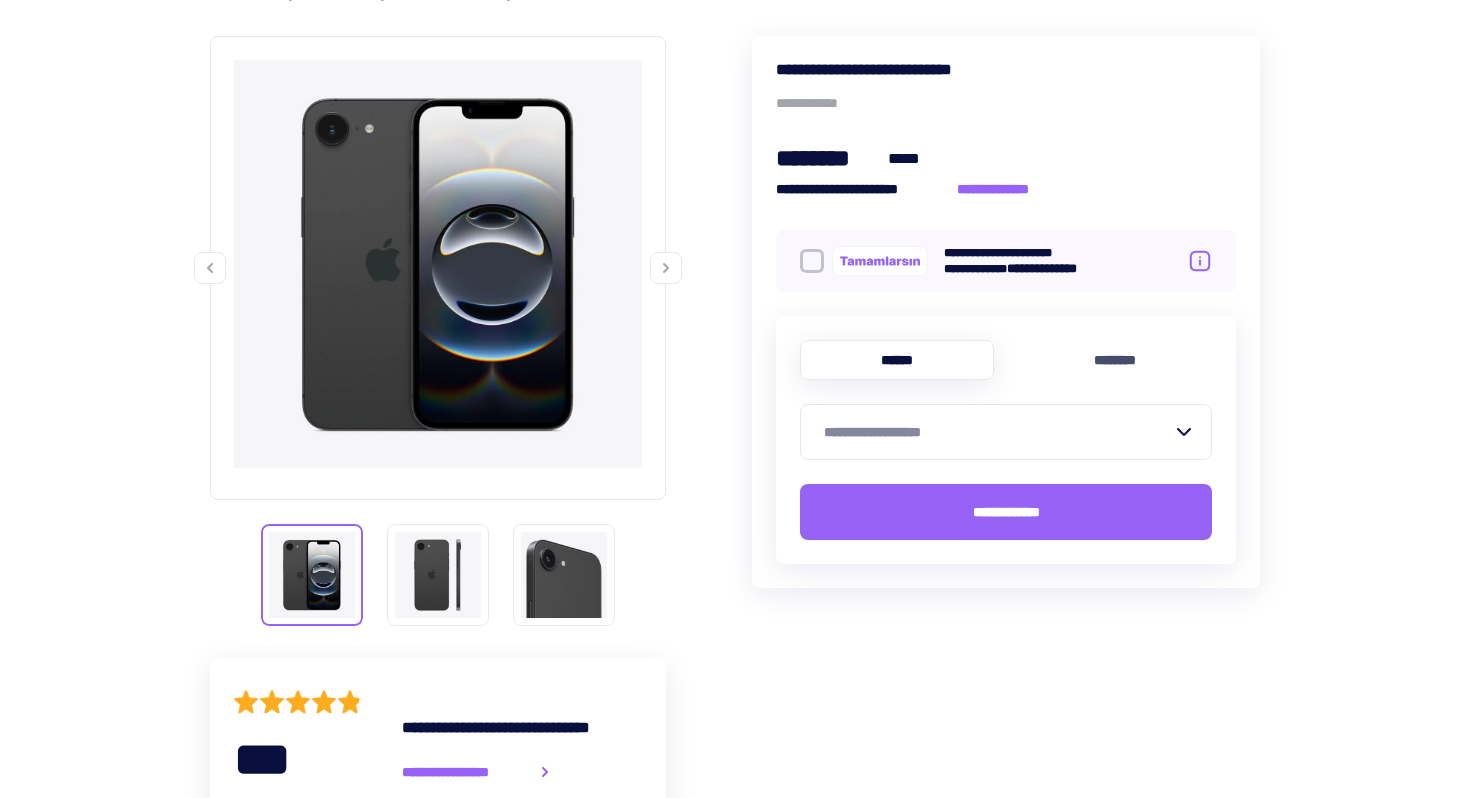 scroll, scrollTop: 312, scrollLeft: 0, axis: vertical 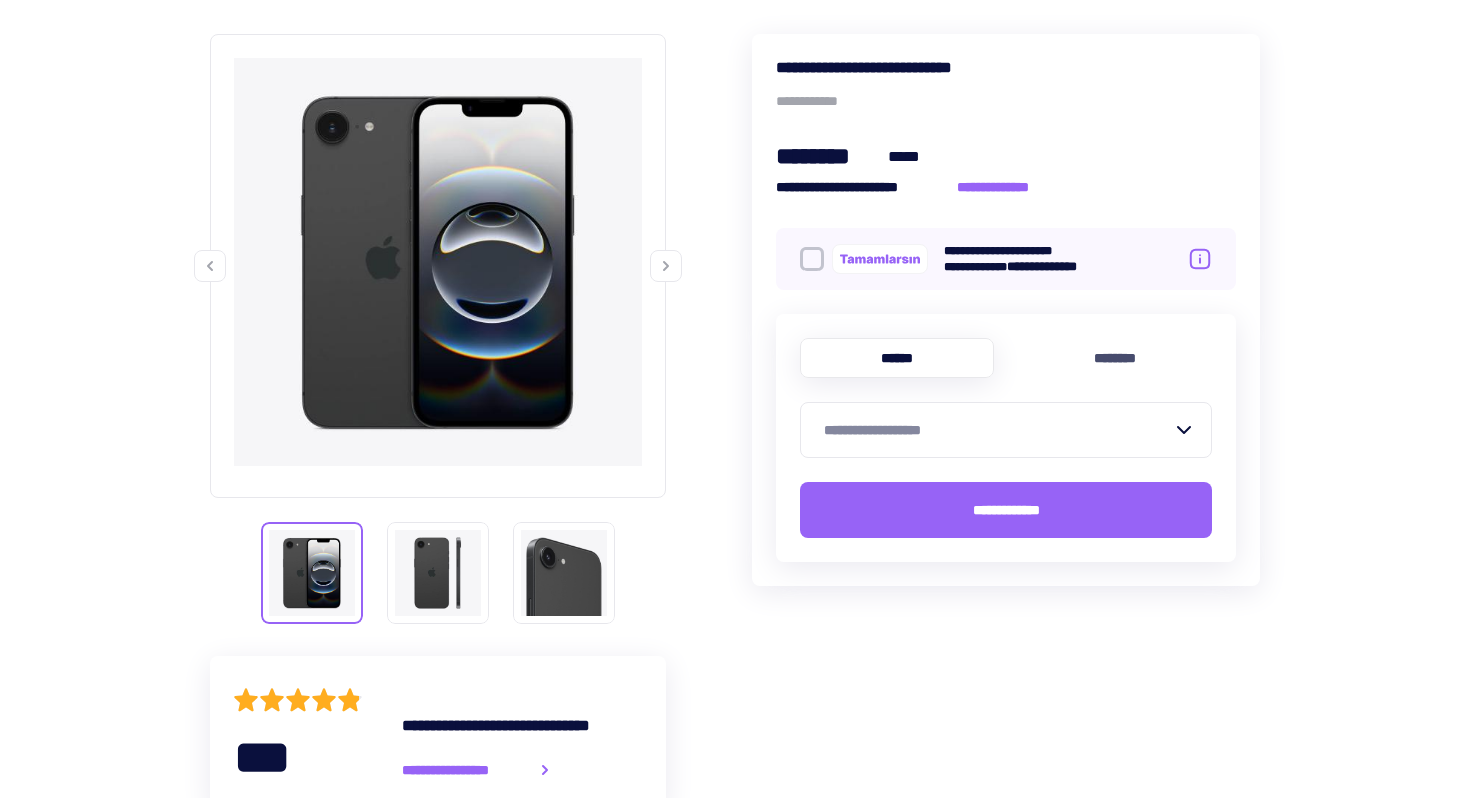 click on "**********" at bounding box center [998, 430] 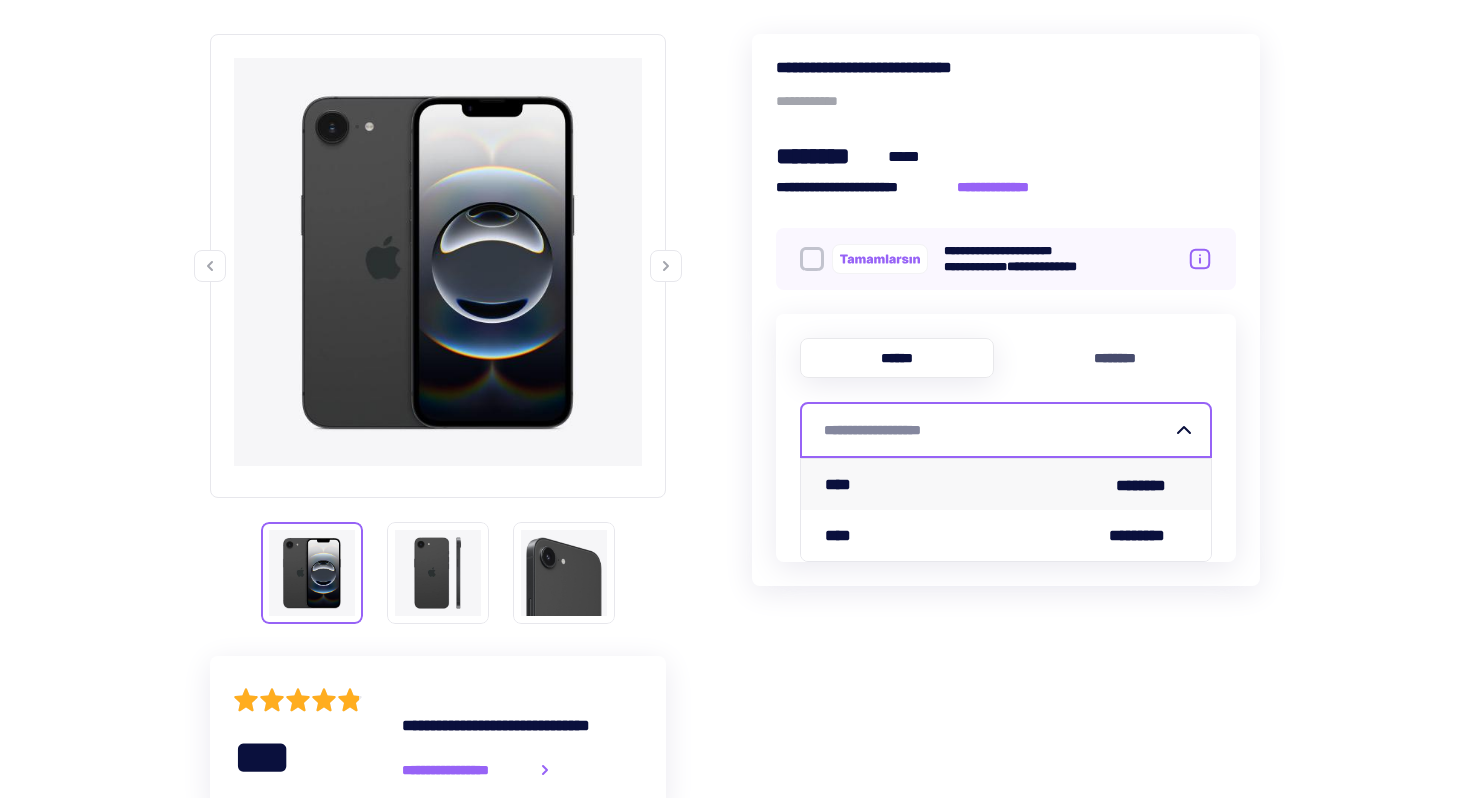 click on "**** ********" at bounding box center [1006, 484] 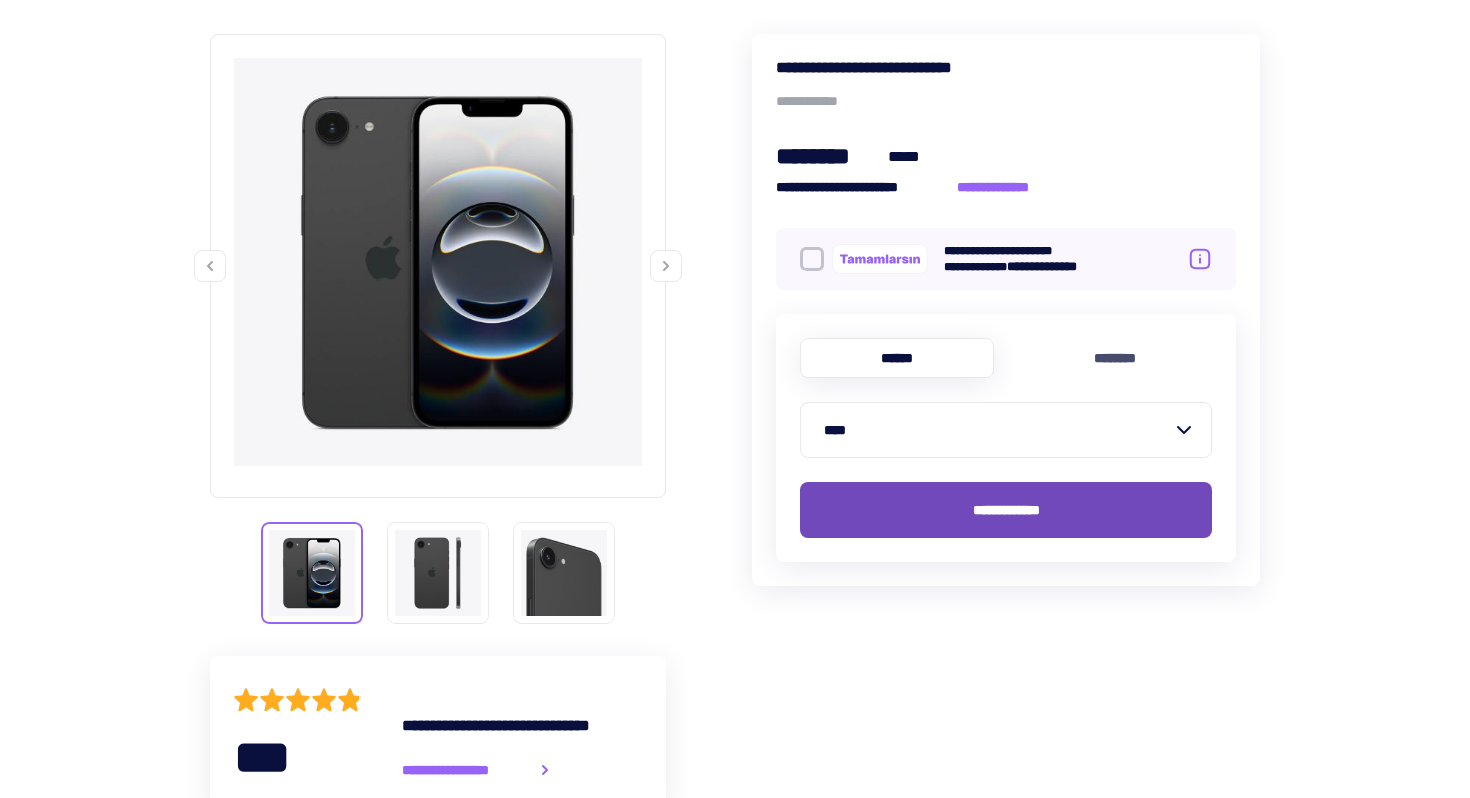 click on "**********" at bounding box center [1006, 510] 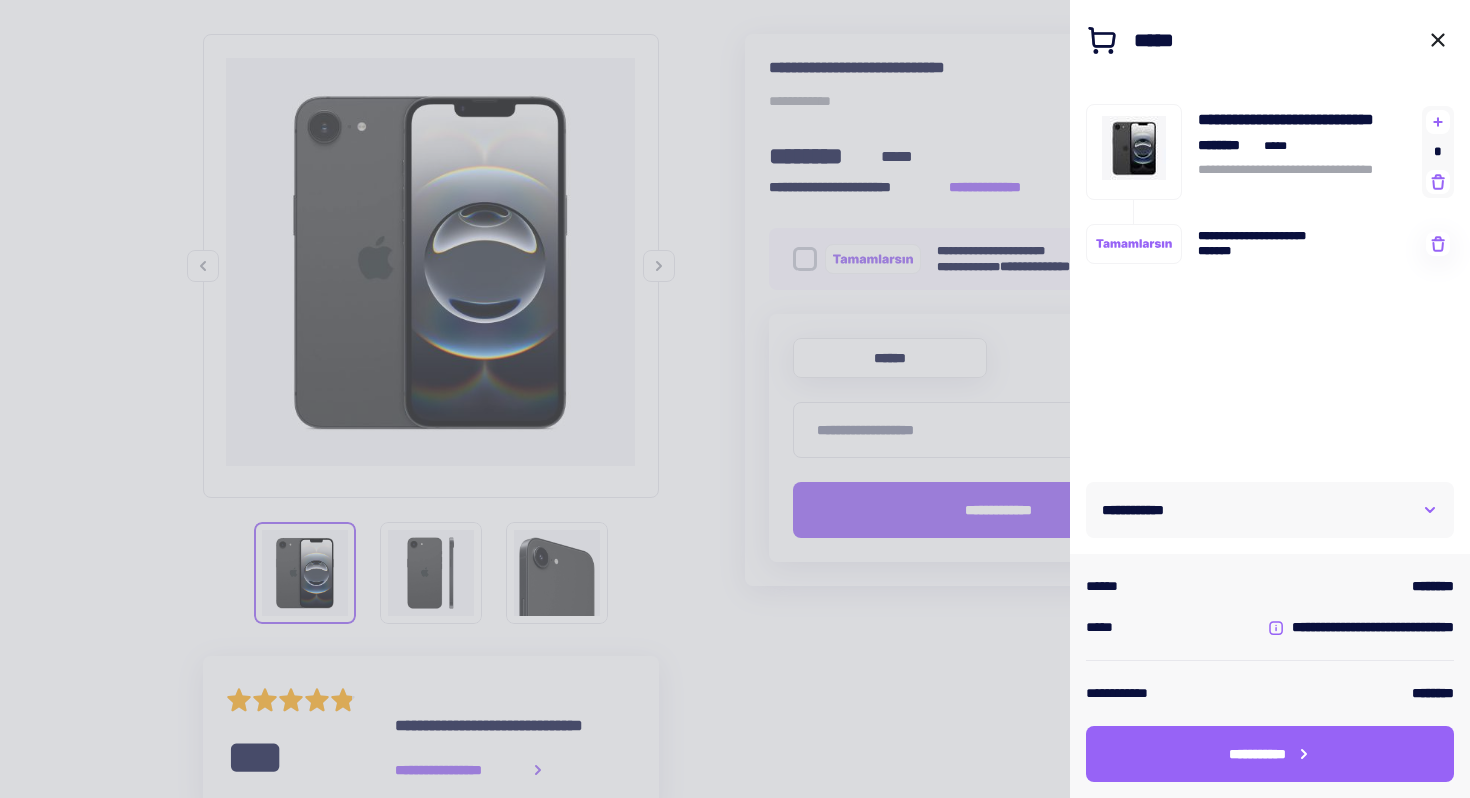 click on "**********" at bounding box center (1270, 510) 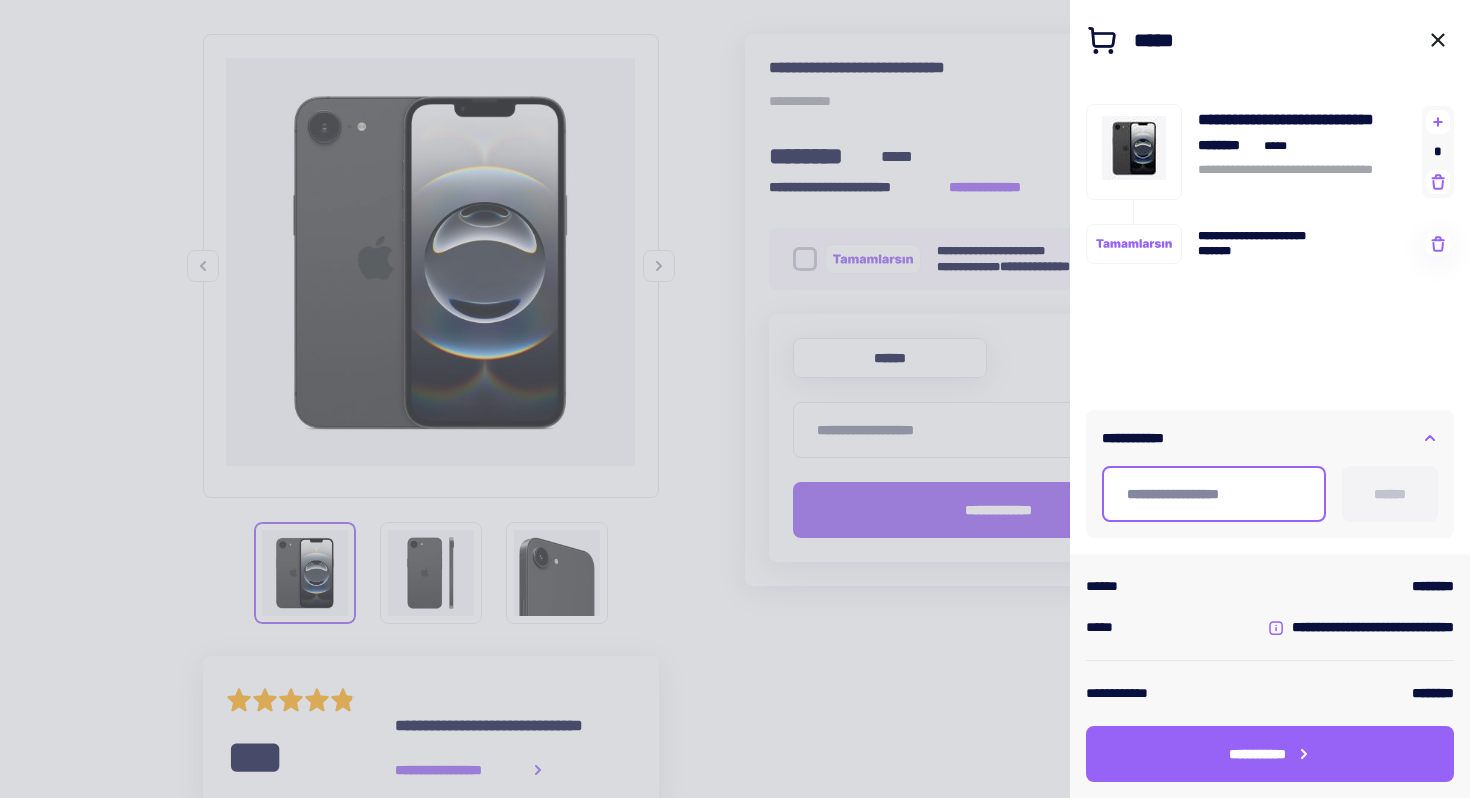 click at bounding box center [1214, 494] 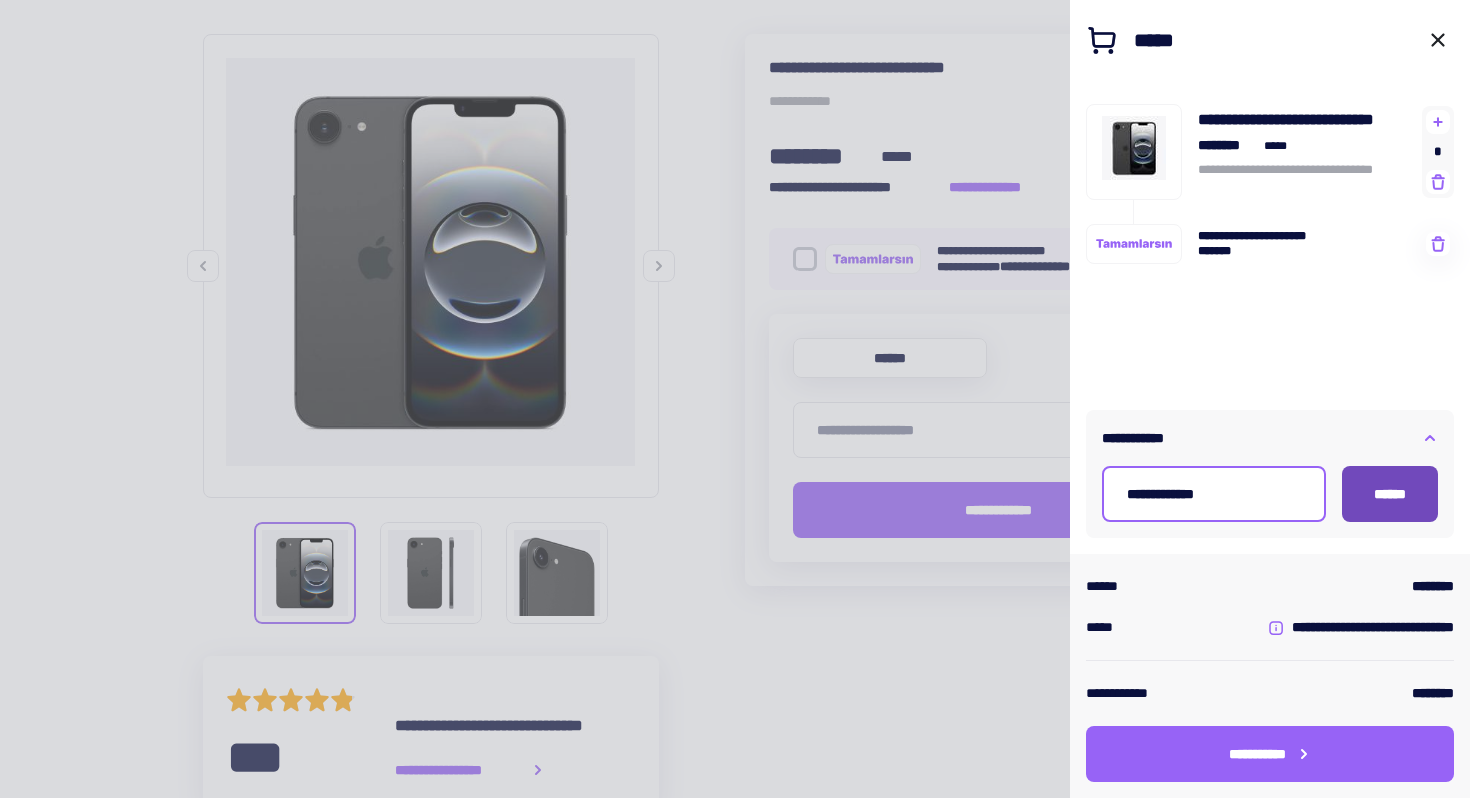 type on "**********" 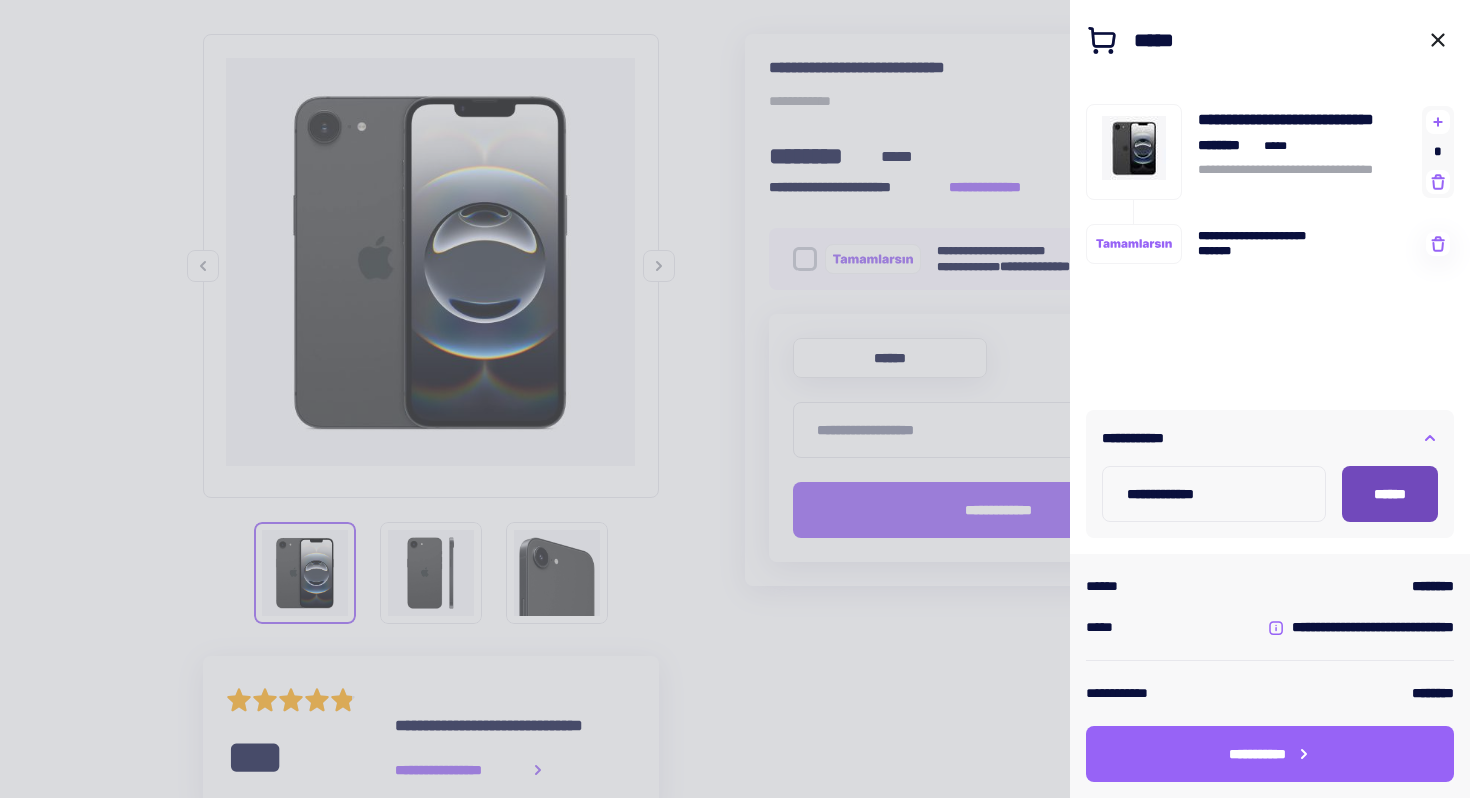 click on "******" at bounding box center [1390, 494] 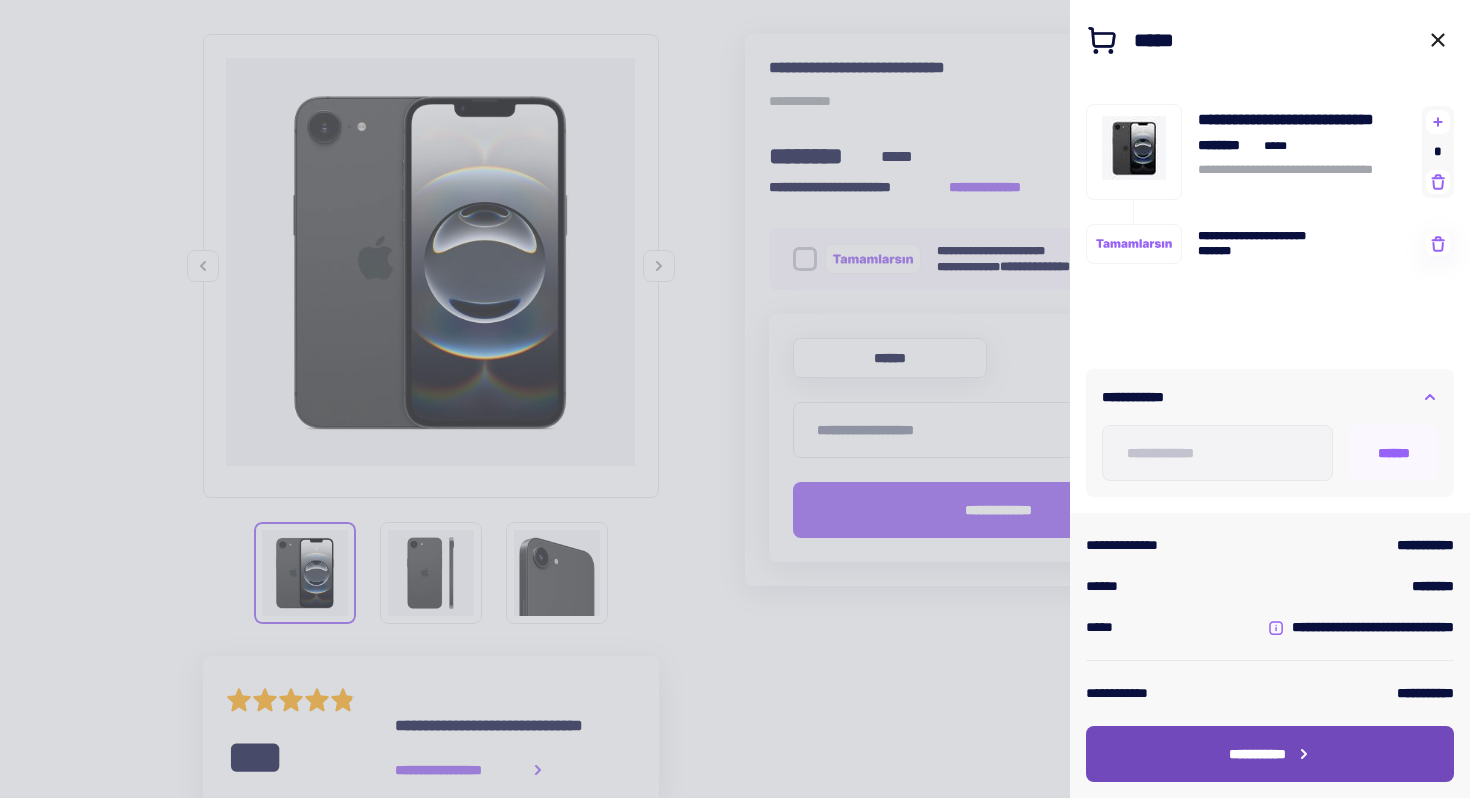 click on "**********" at bounding box center (1257, 754) 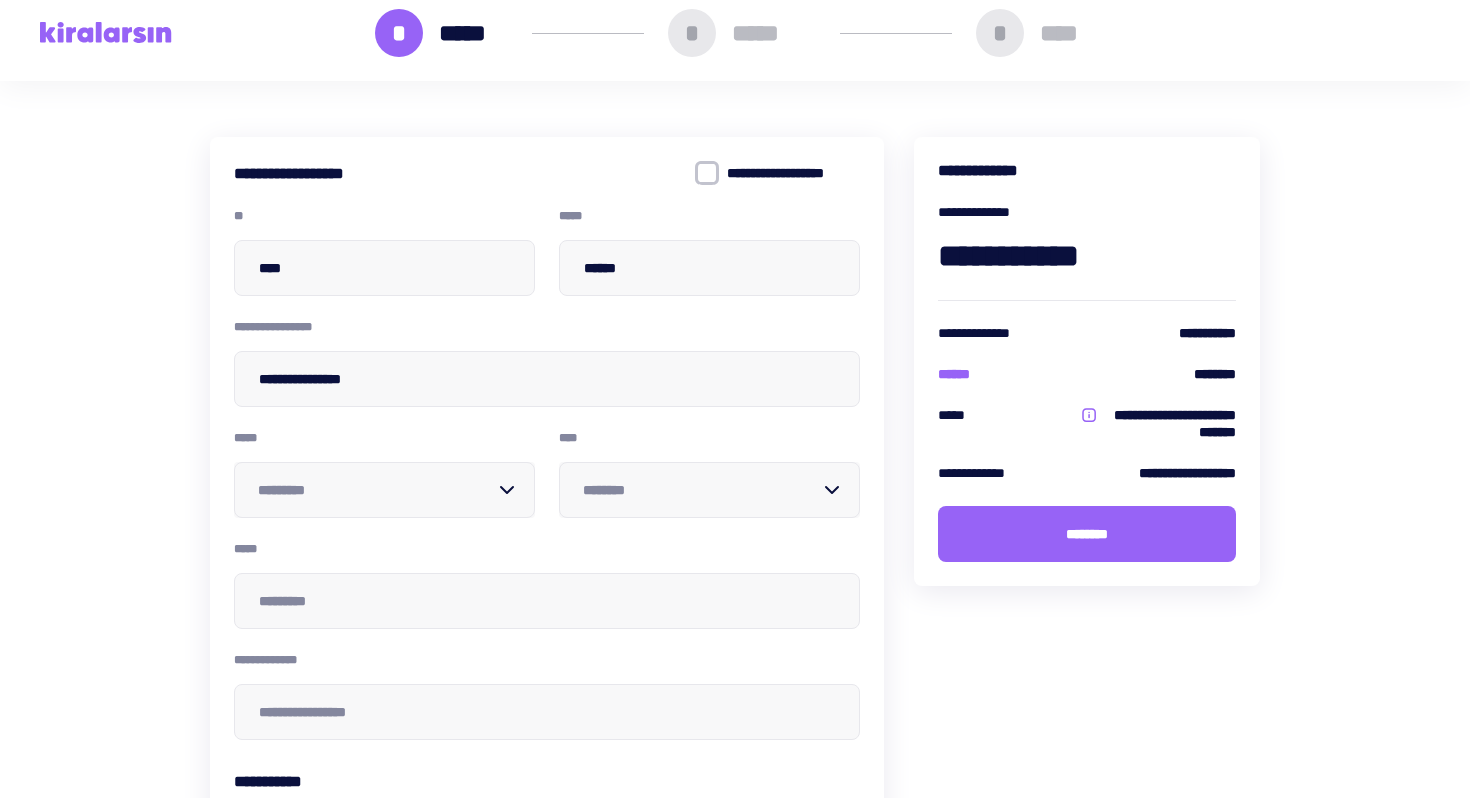 scroll, scrollTop: 75, scrollLeft: 0, axis: vertical 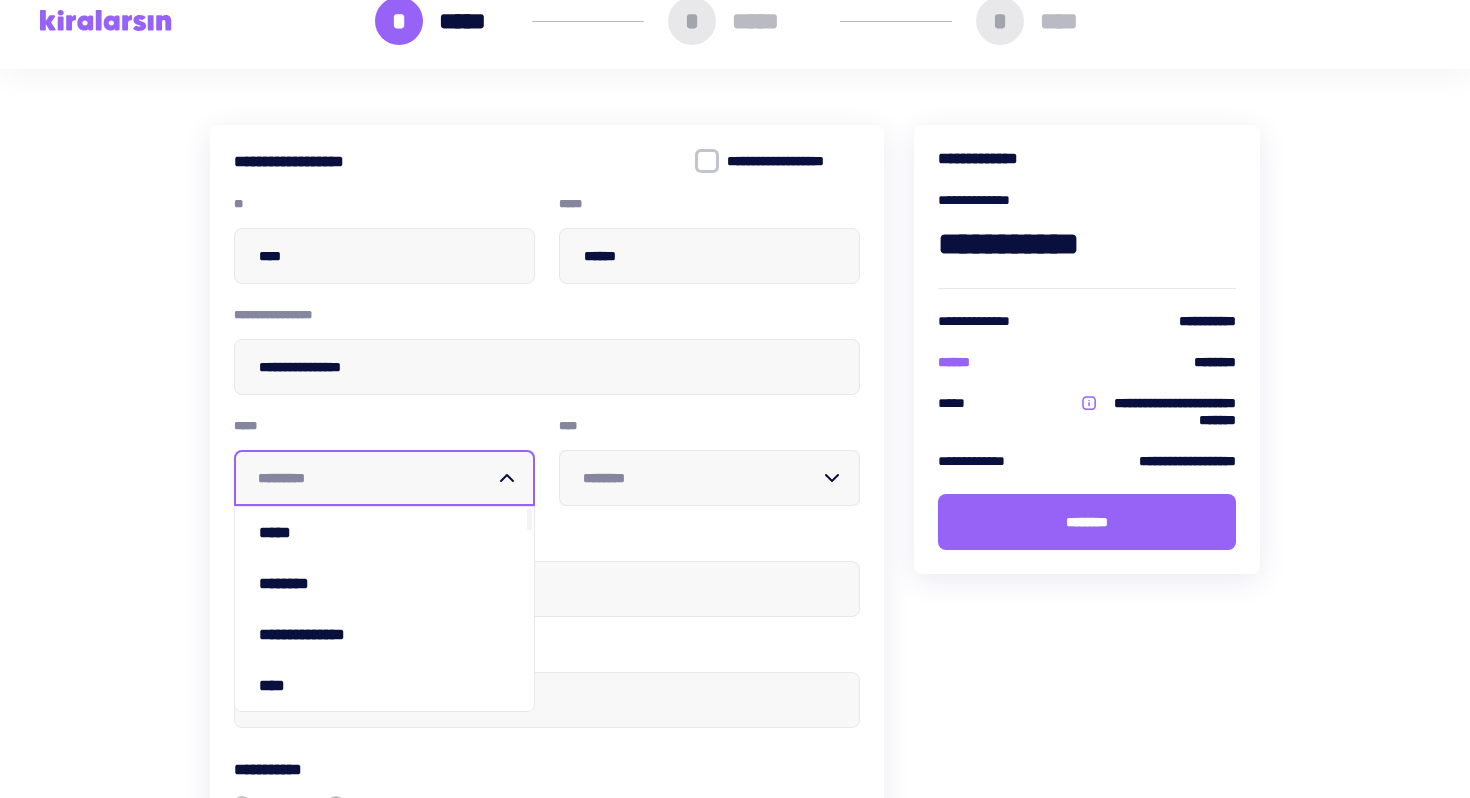 click at bounding box center (376, 478) 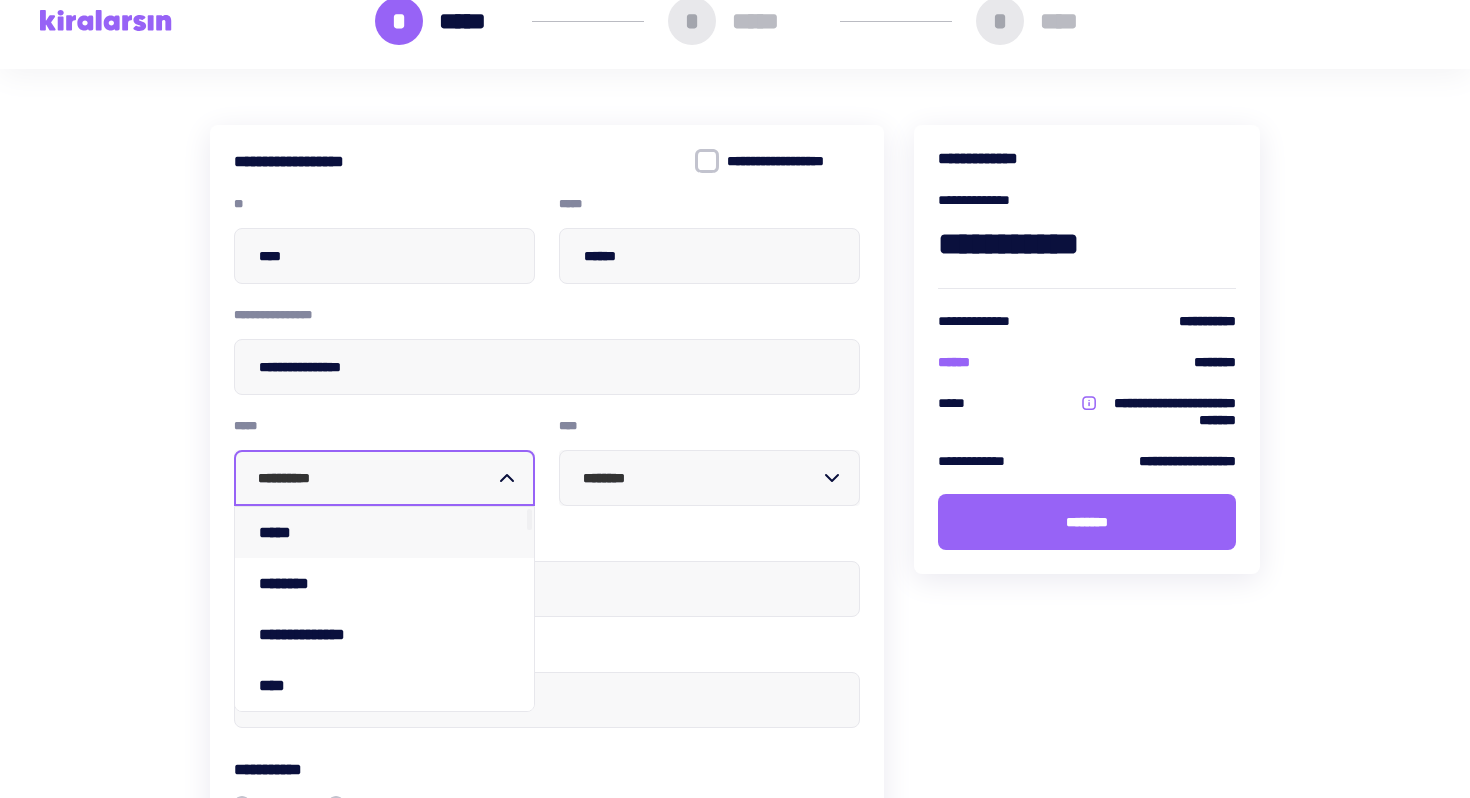 type on "**********" 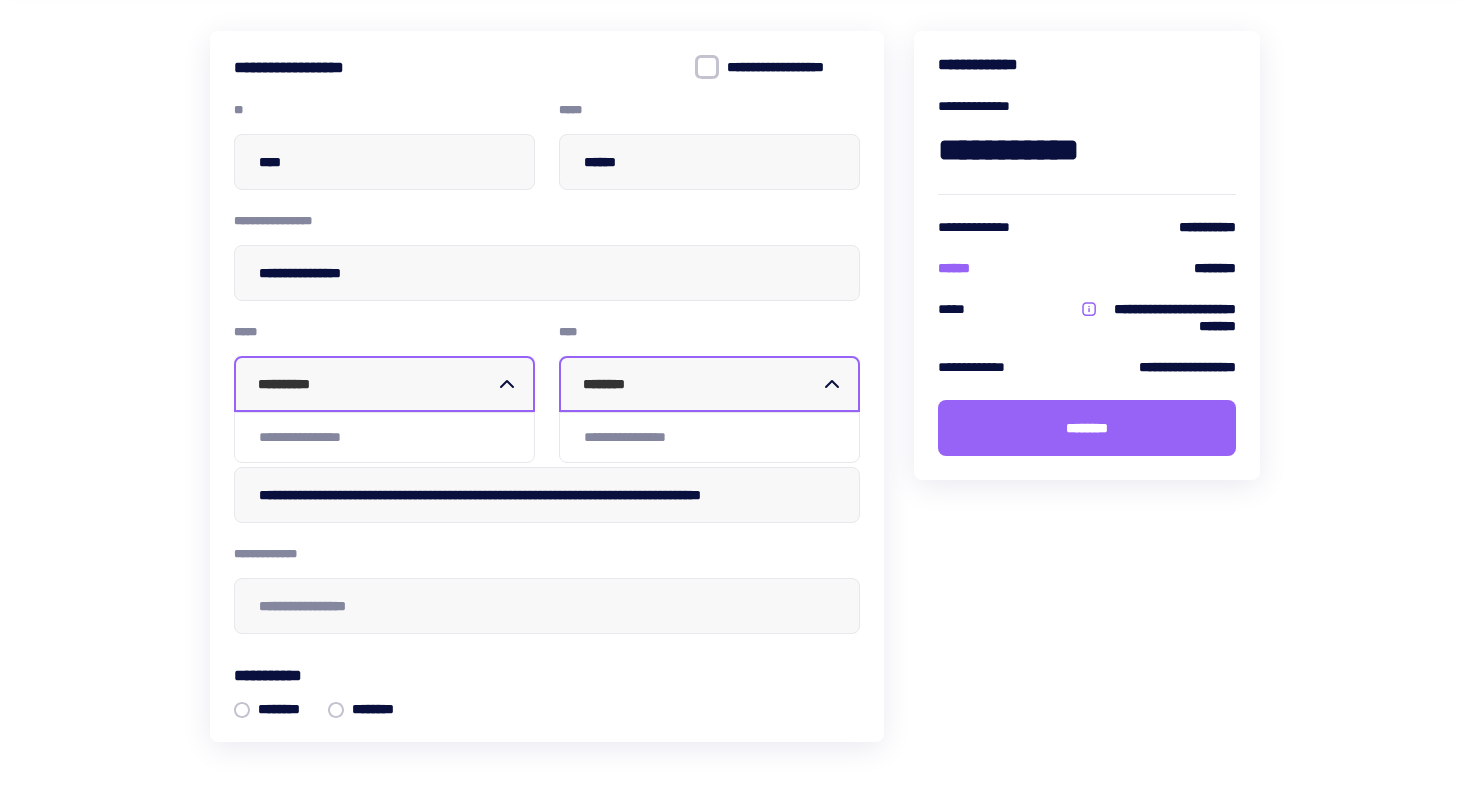 scroll, scrollTop: 229, scrollLeft: 0, axis: vertical 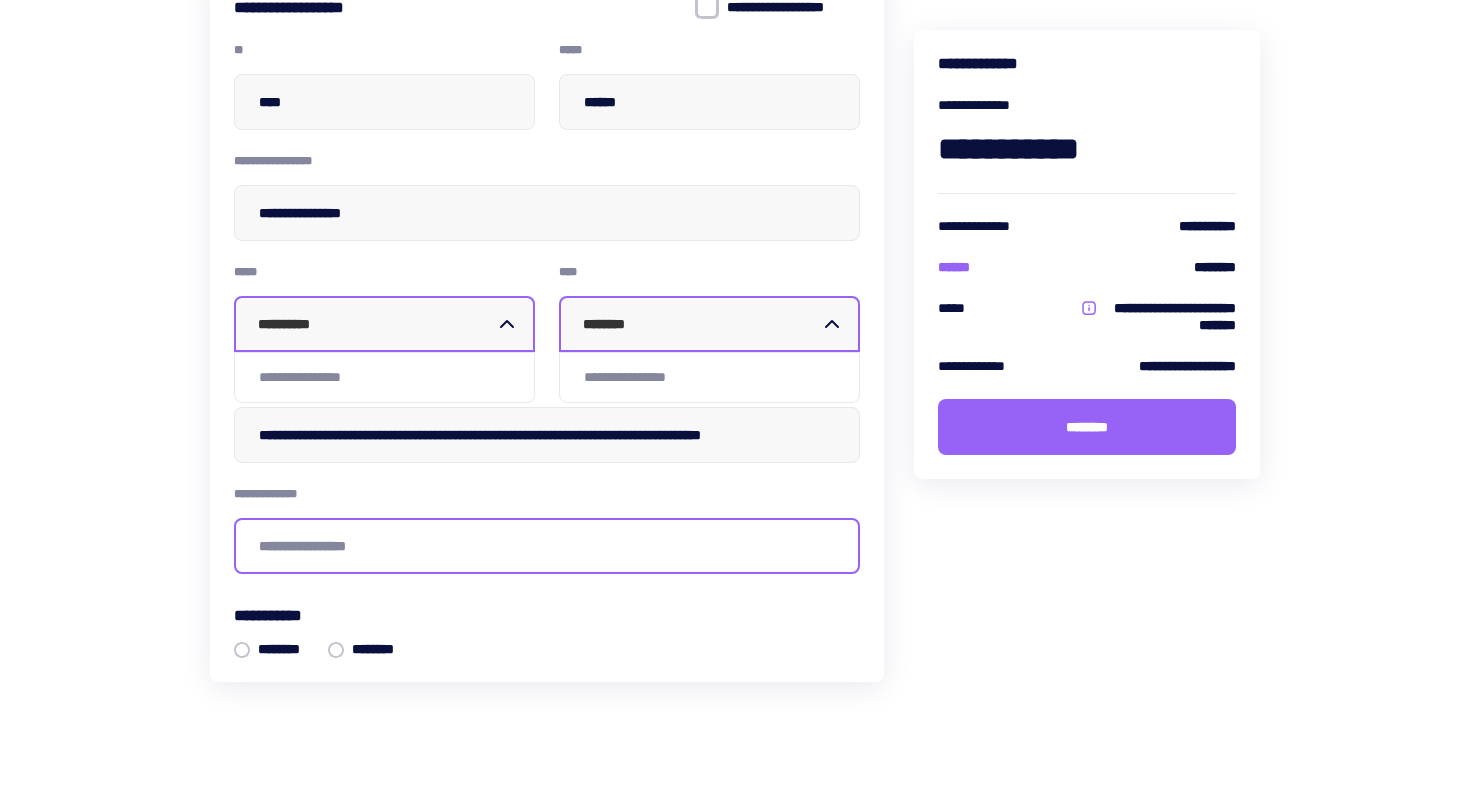 click at bounding box center (547, 546) 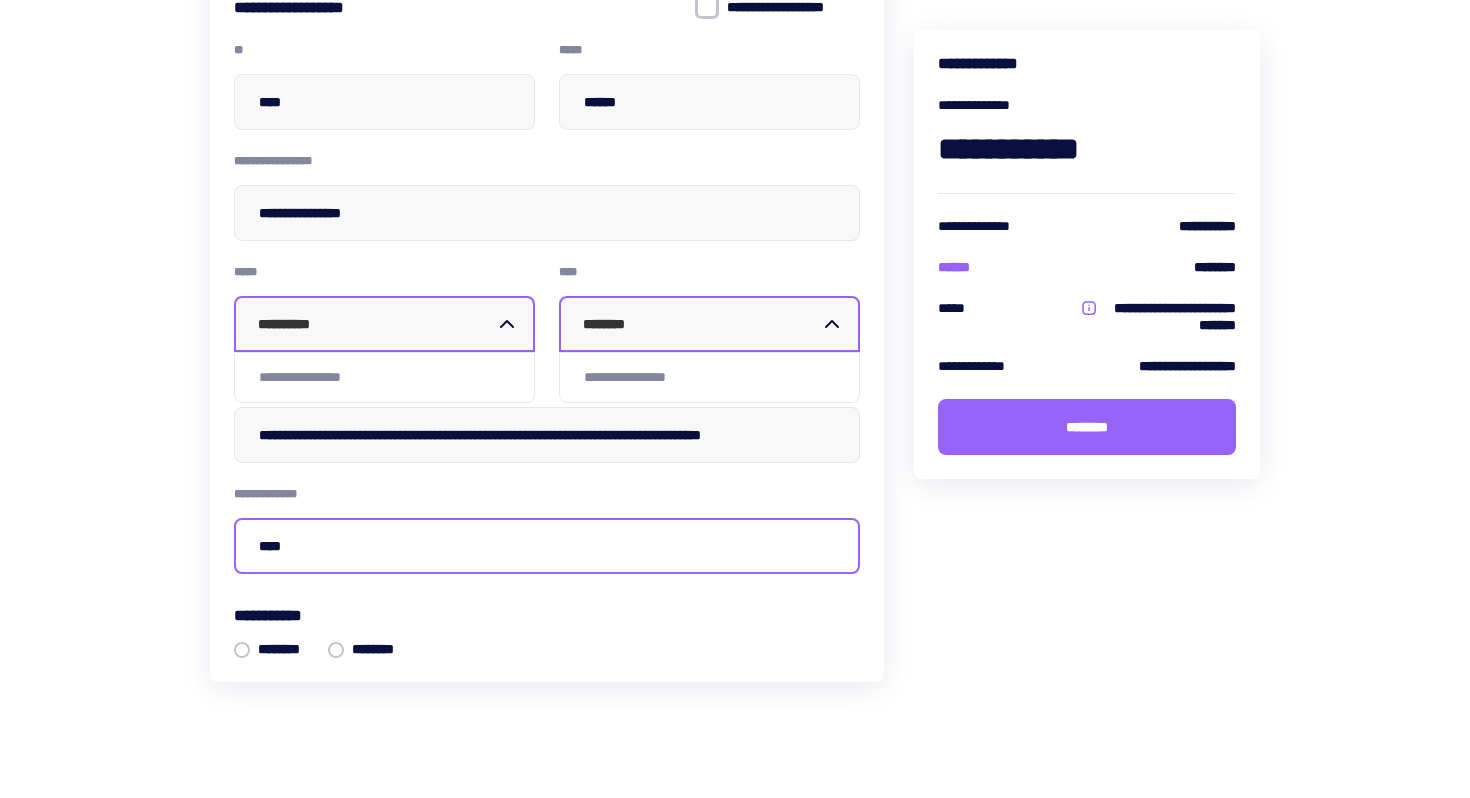 type on "****" 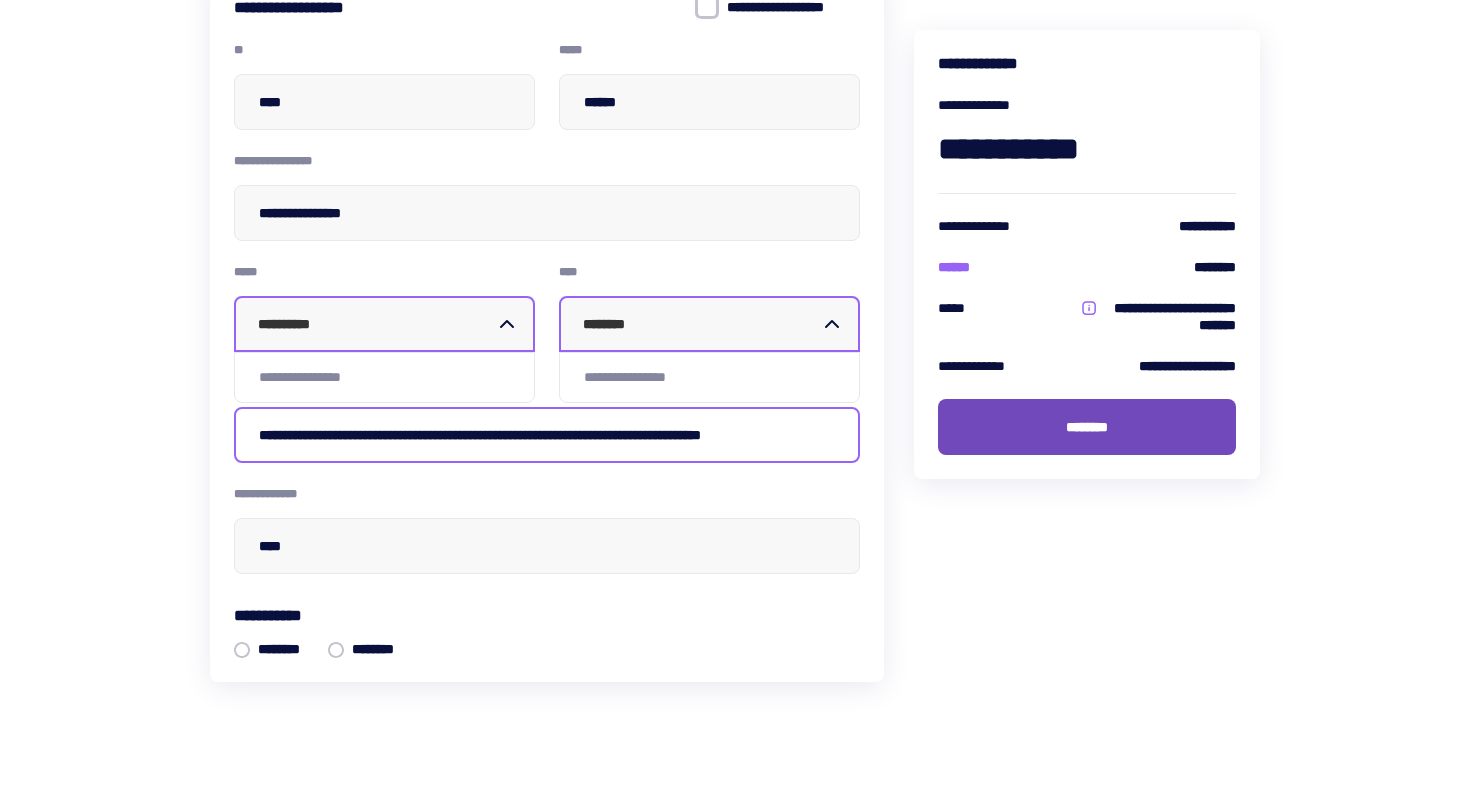 scroll, scrollTop: 0, scrollLeft: 34, axis: horizontal 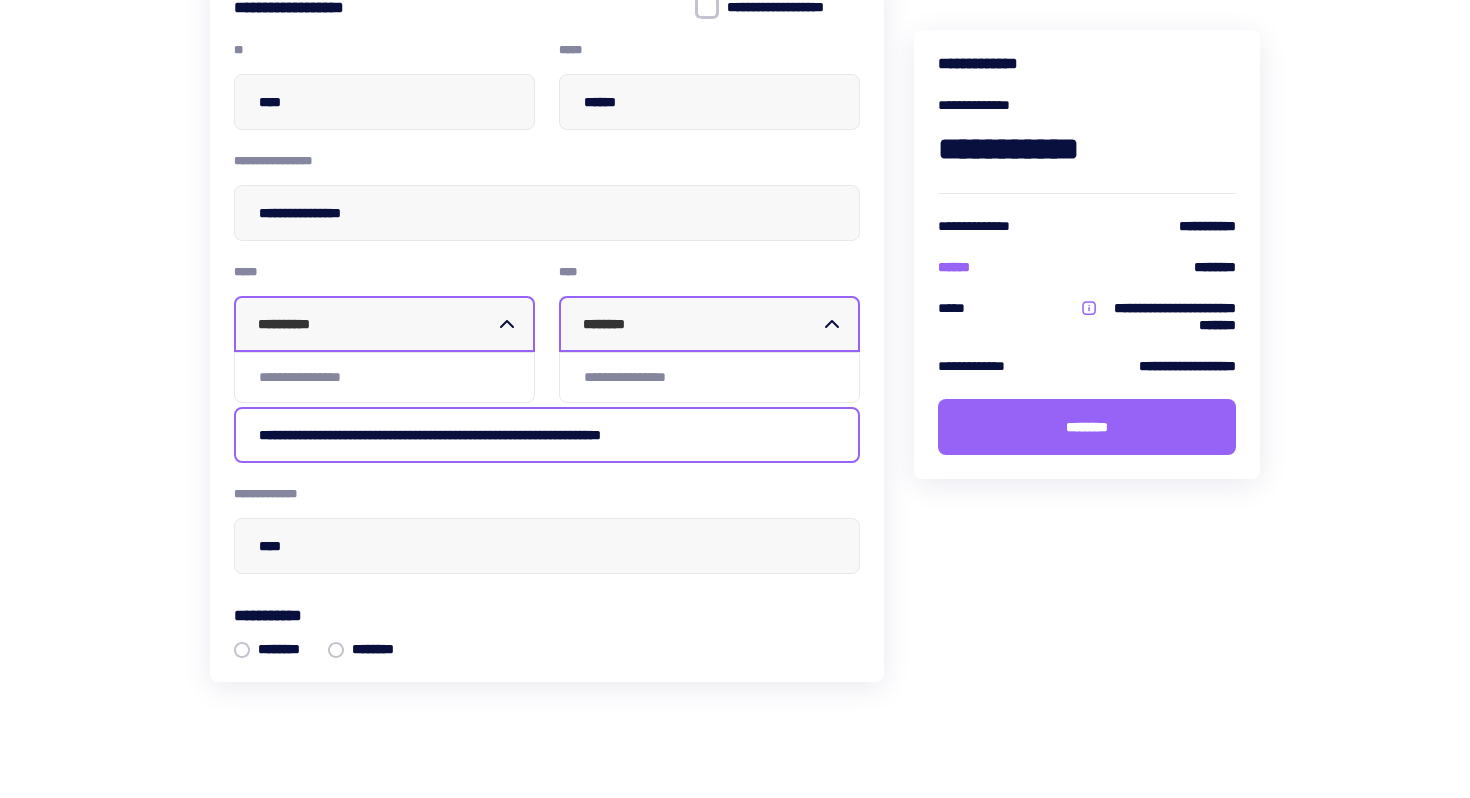 type on "**********" 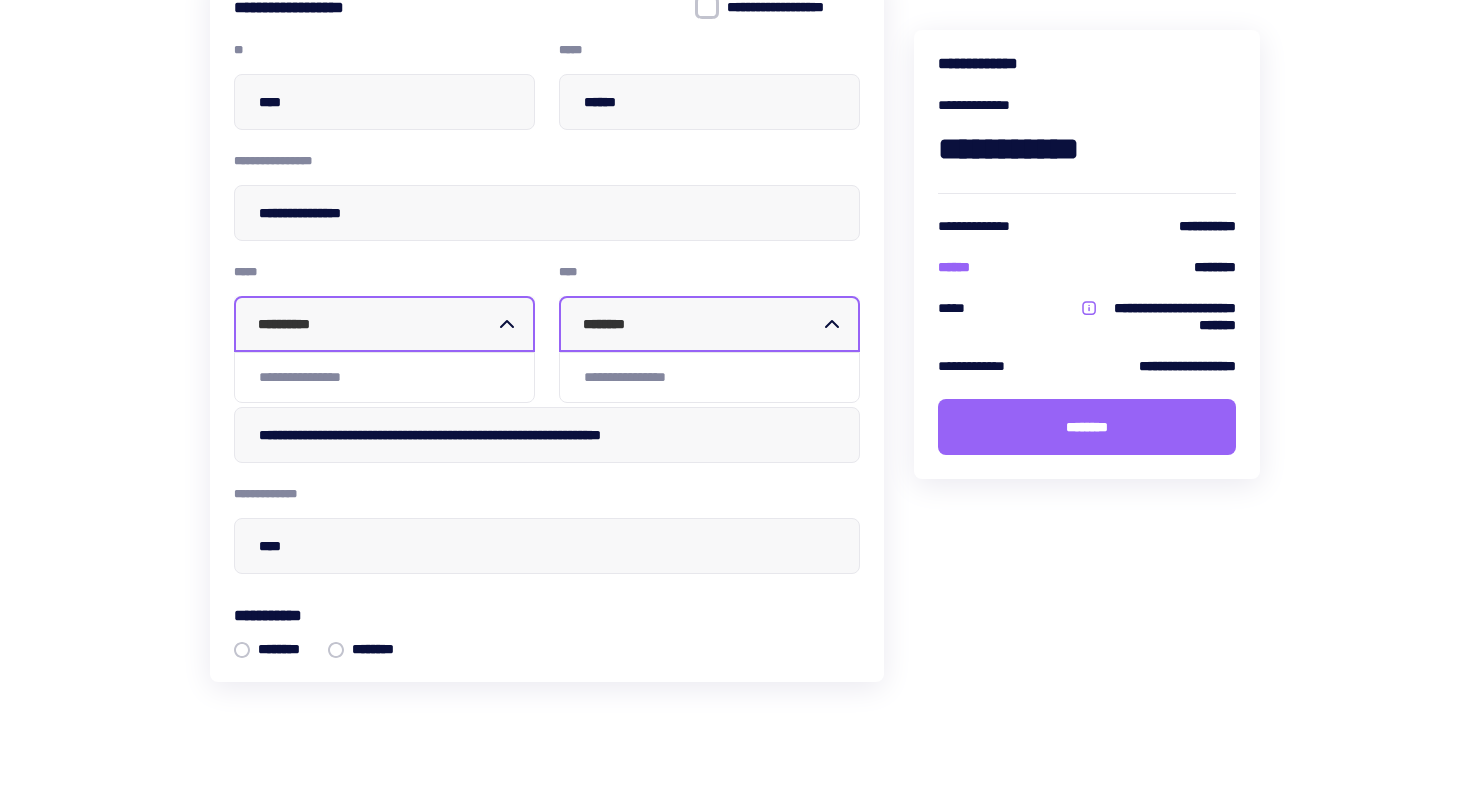 click on "**********" at bounding box center (1087, 341) 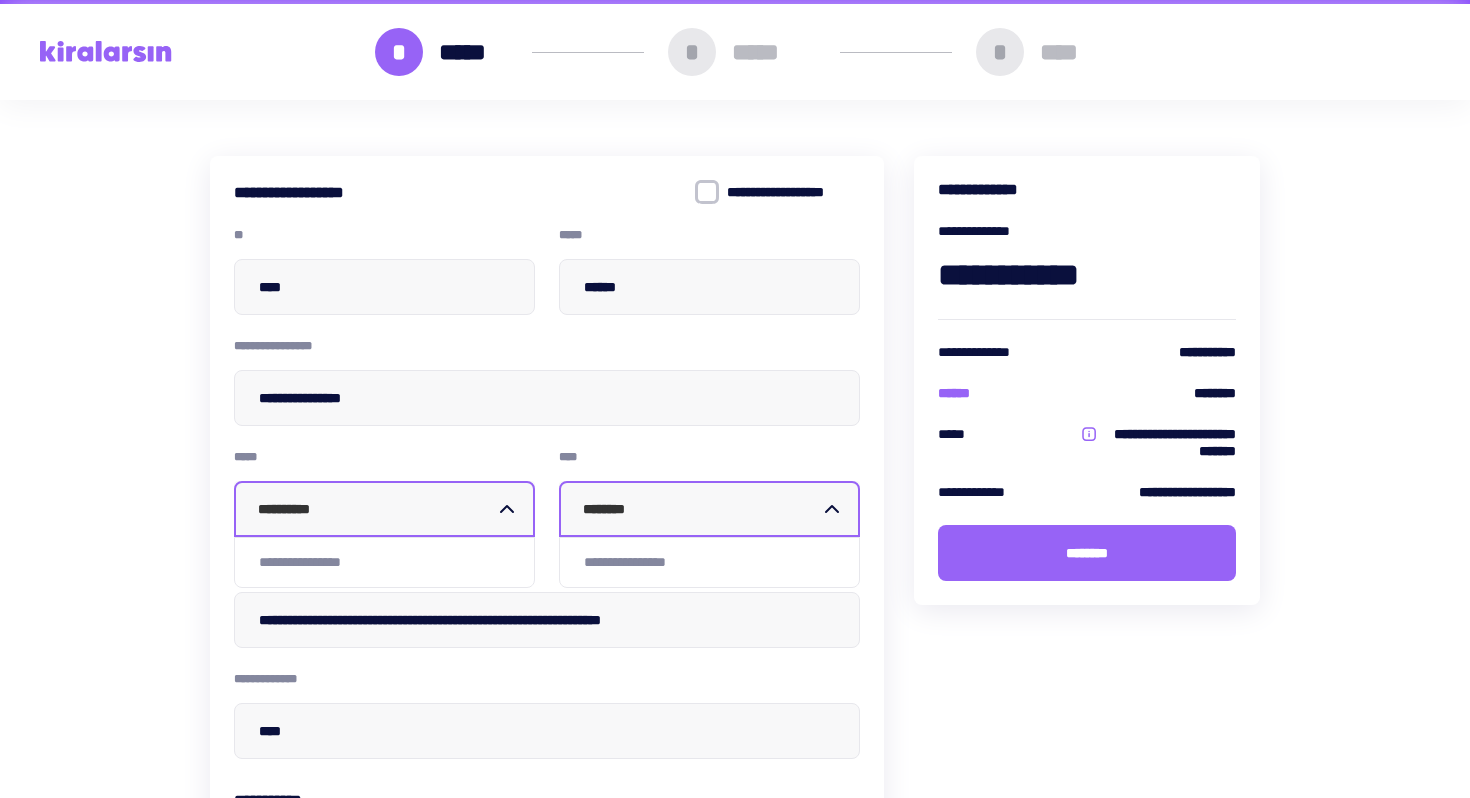 scroll, scrollTop: 50, scrollLeft: 0, axis: vertical 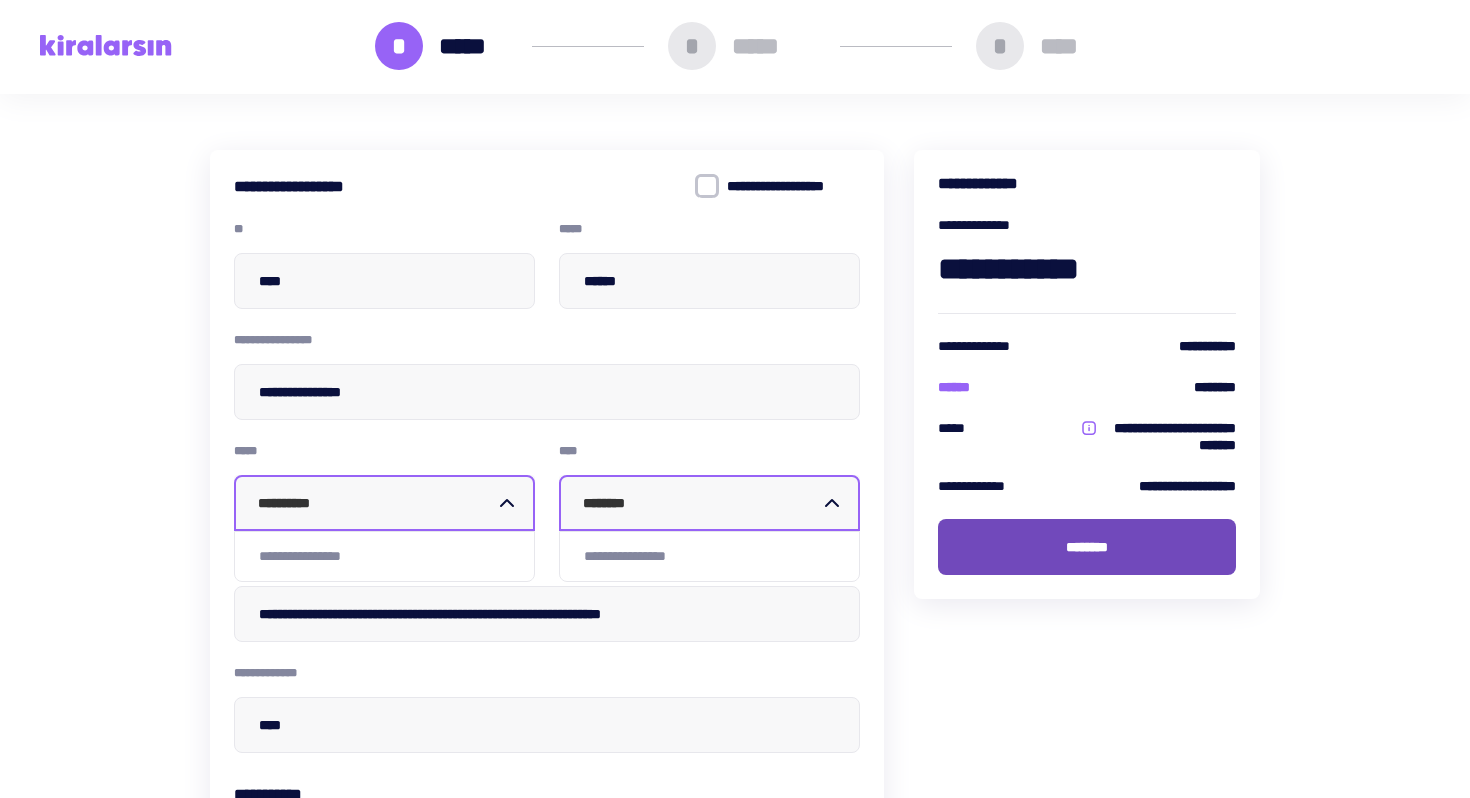 click on "********" at bounding box center [1087, 547] 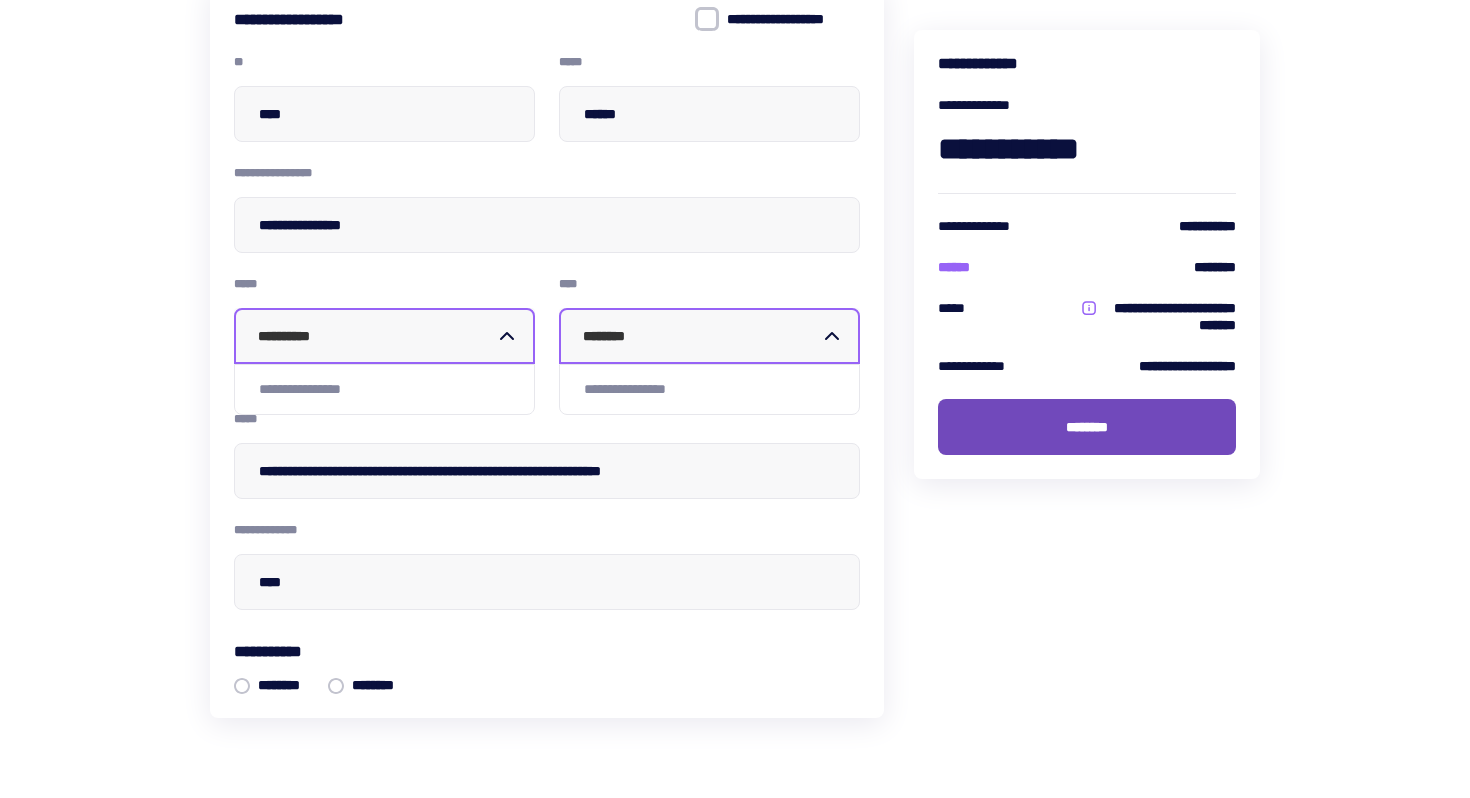 scroll, scrollTop: 263, scrollLeft: 0, axis: vertical 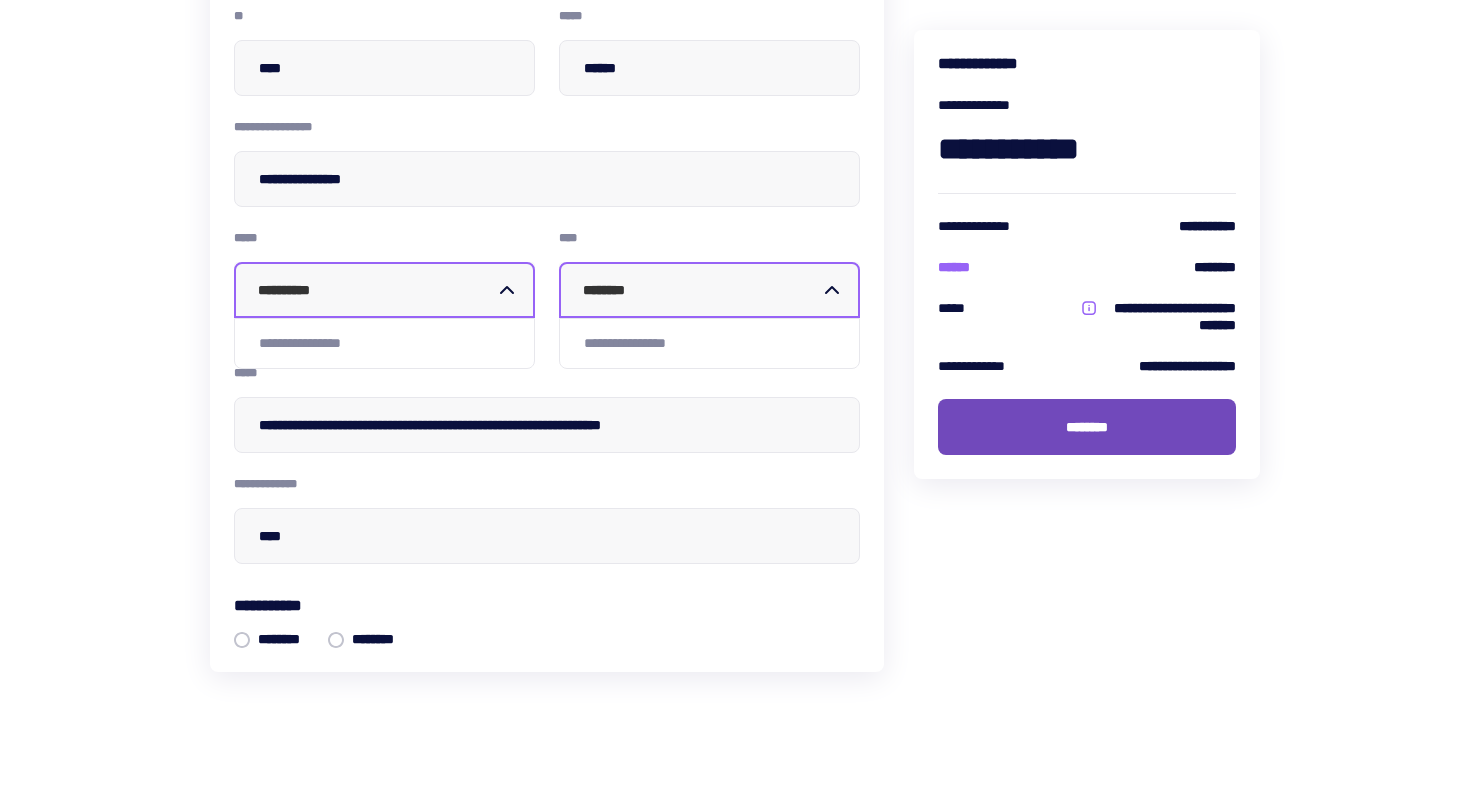 click on "********" at bounding box center [1087, 427] 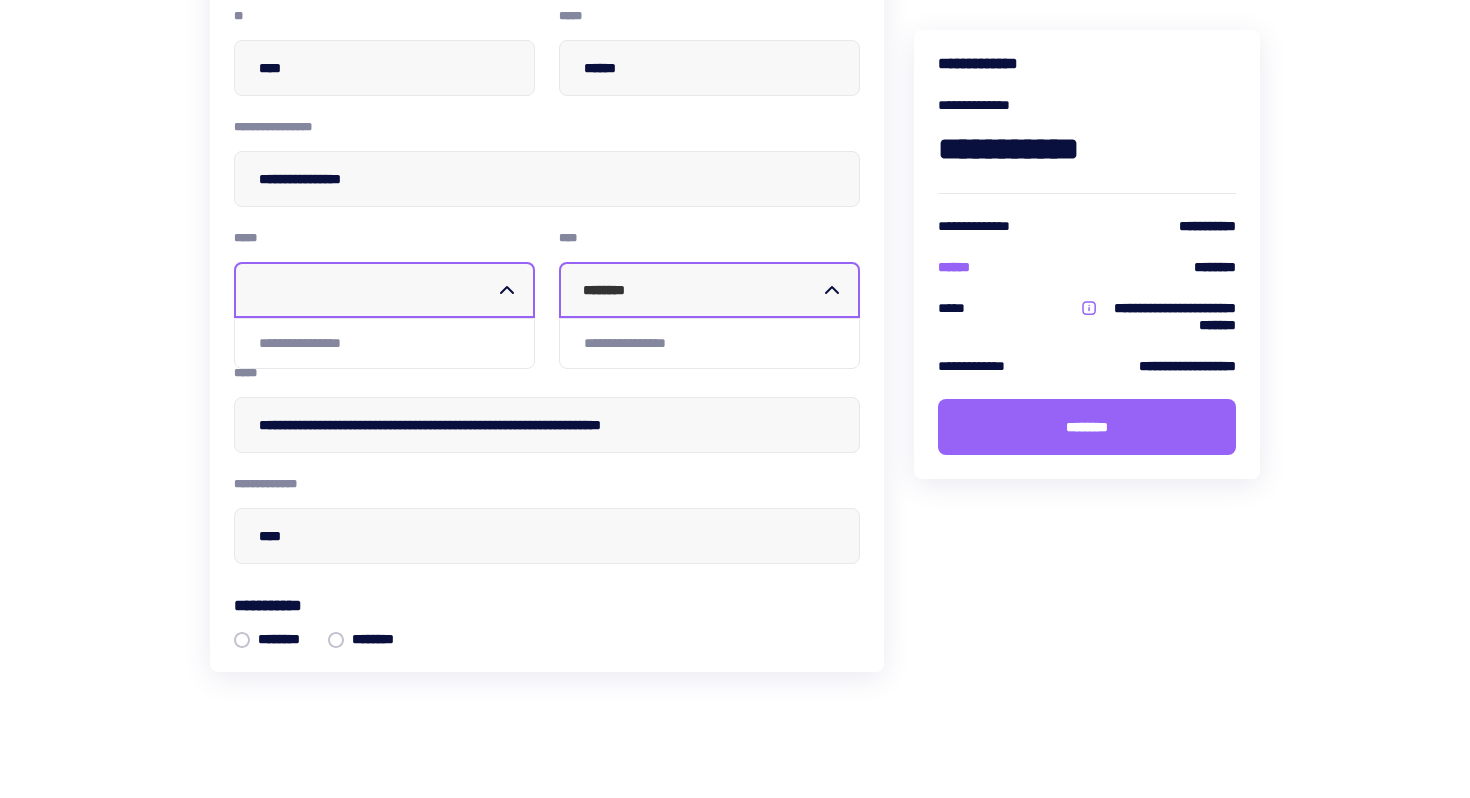 click 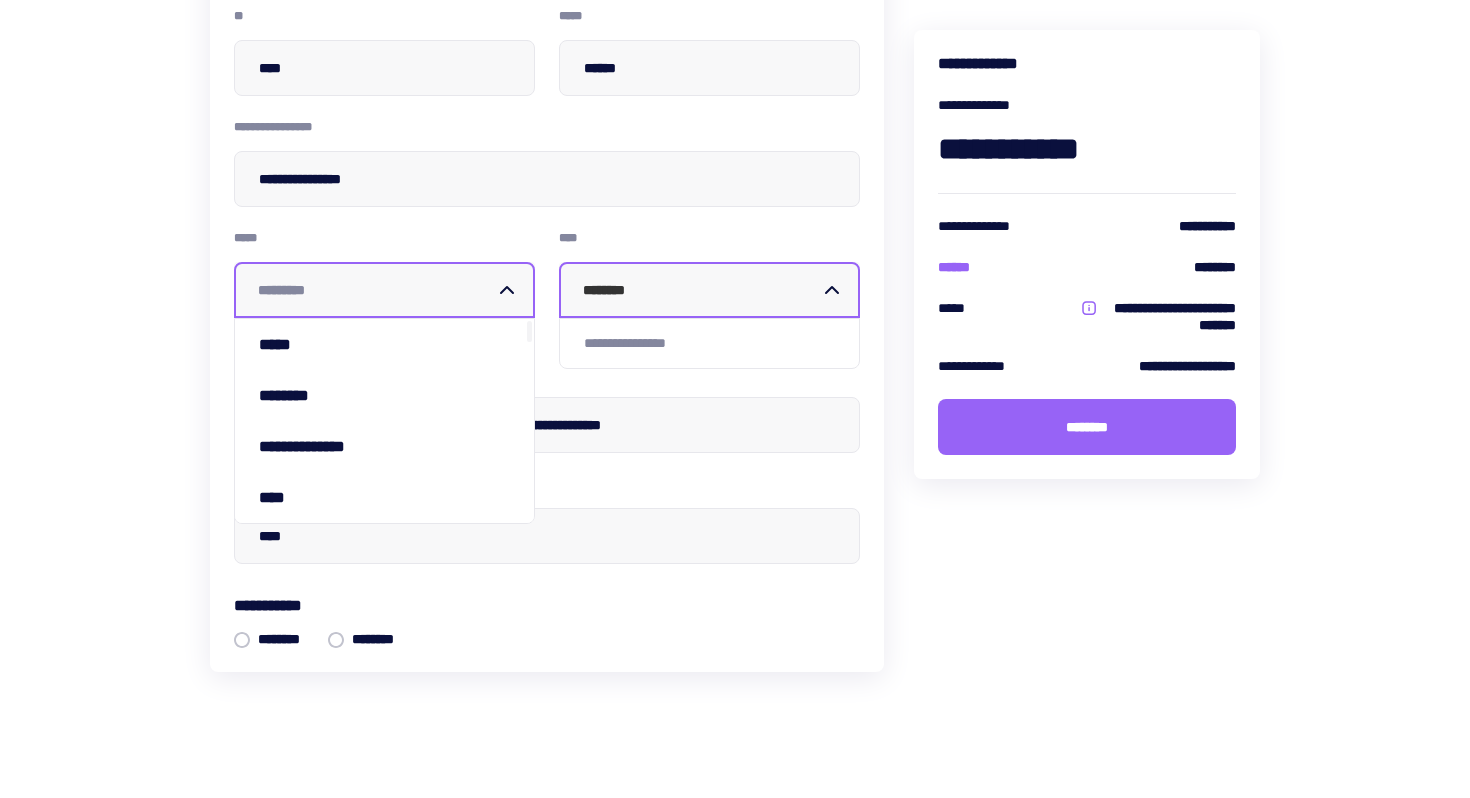 click at bounding box center [376, 290] 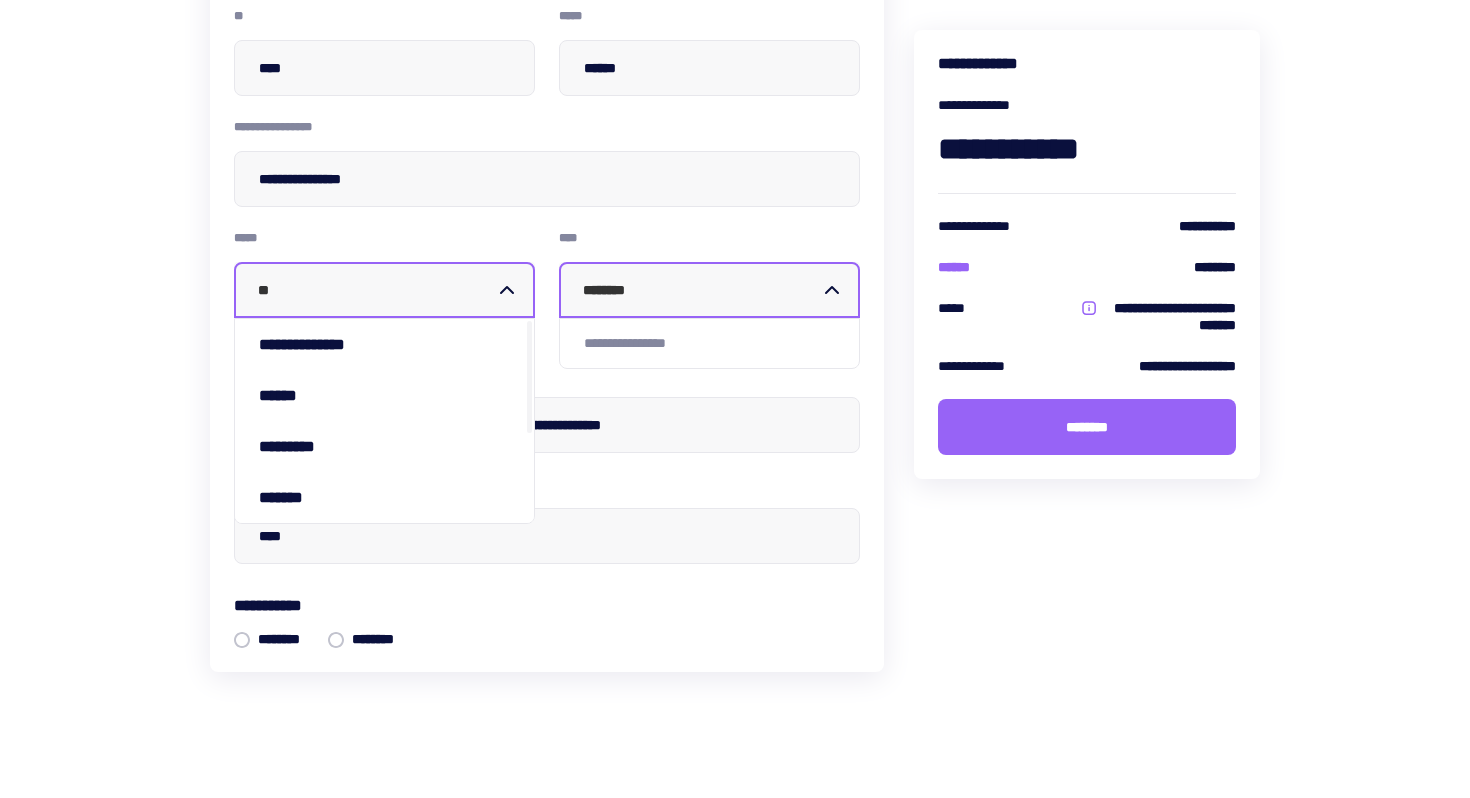 type on "***" 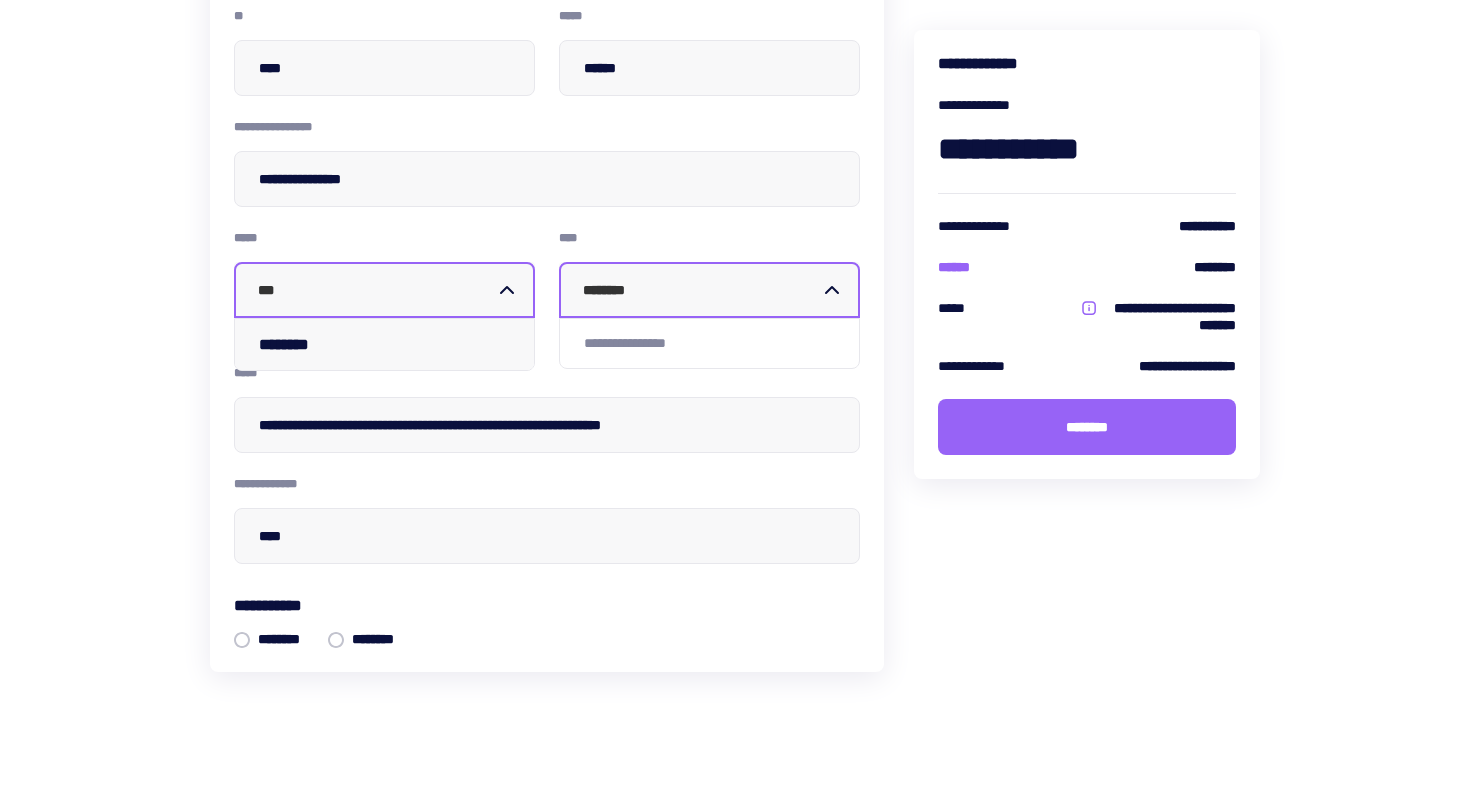 click on "********" at bounding box center [384, 344] 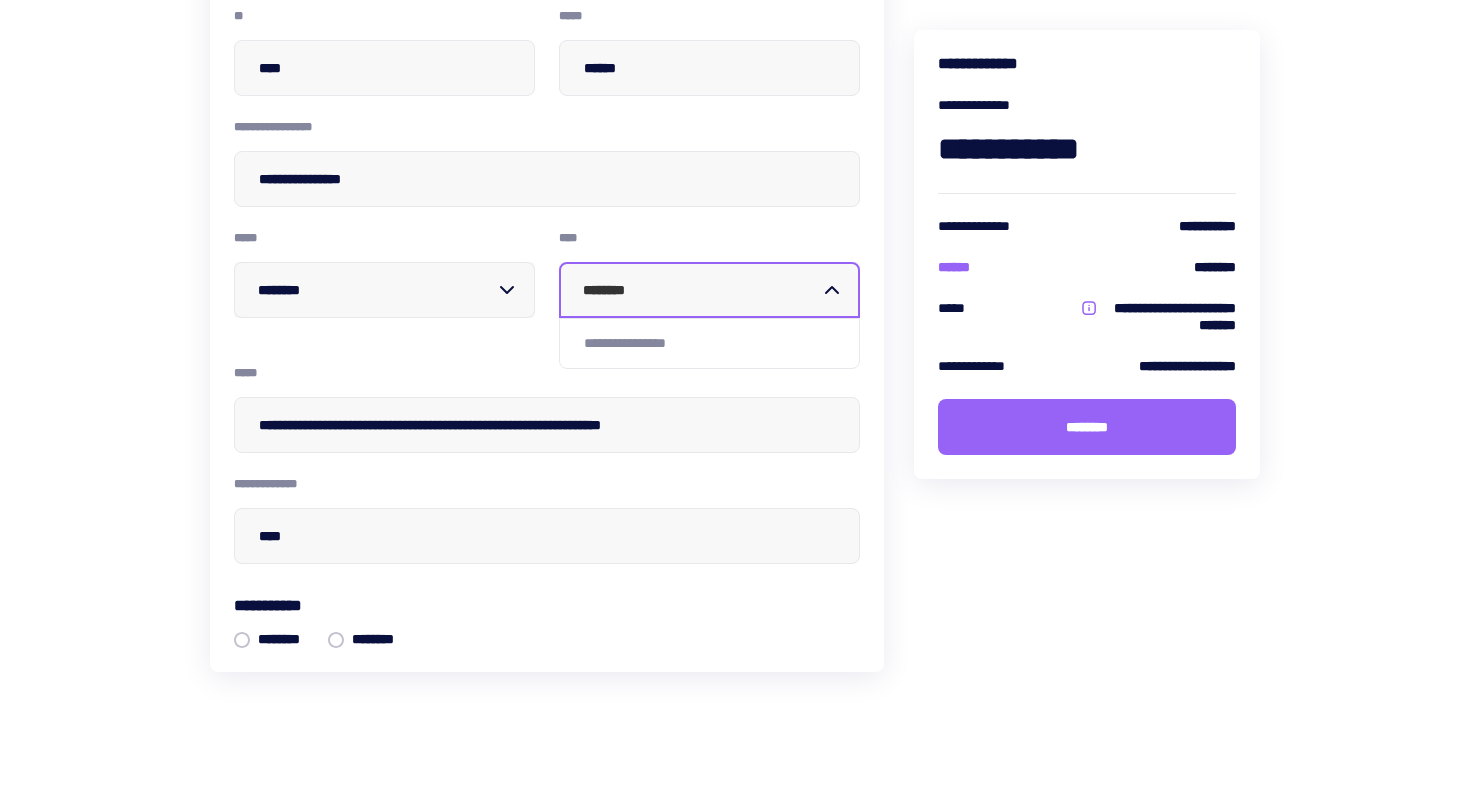 click on "********" at bounding box center (701, 290) 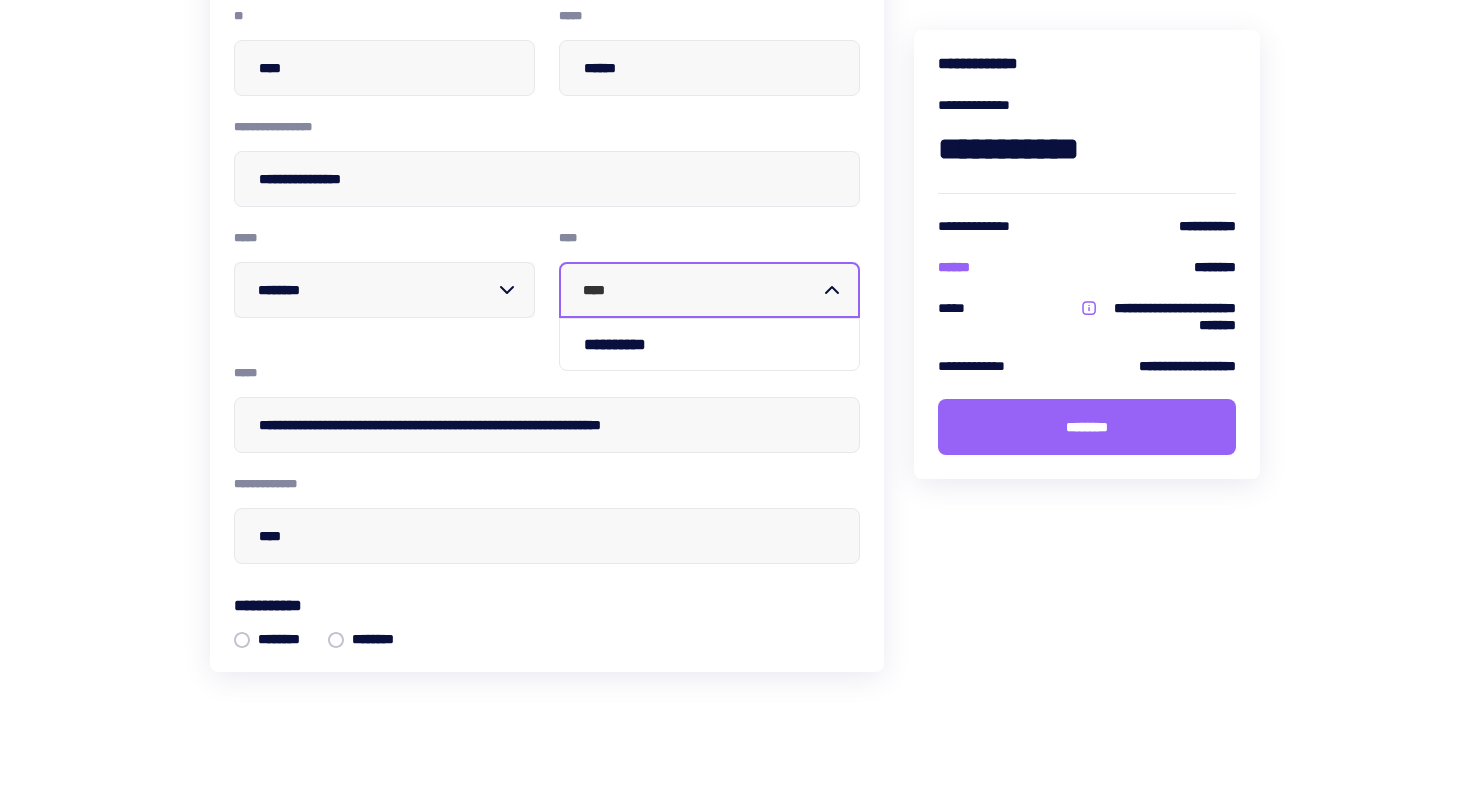 type on "*****" 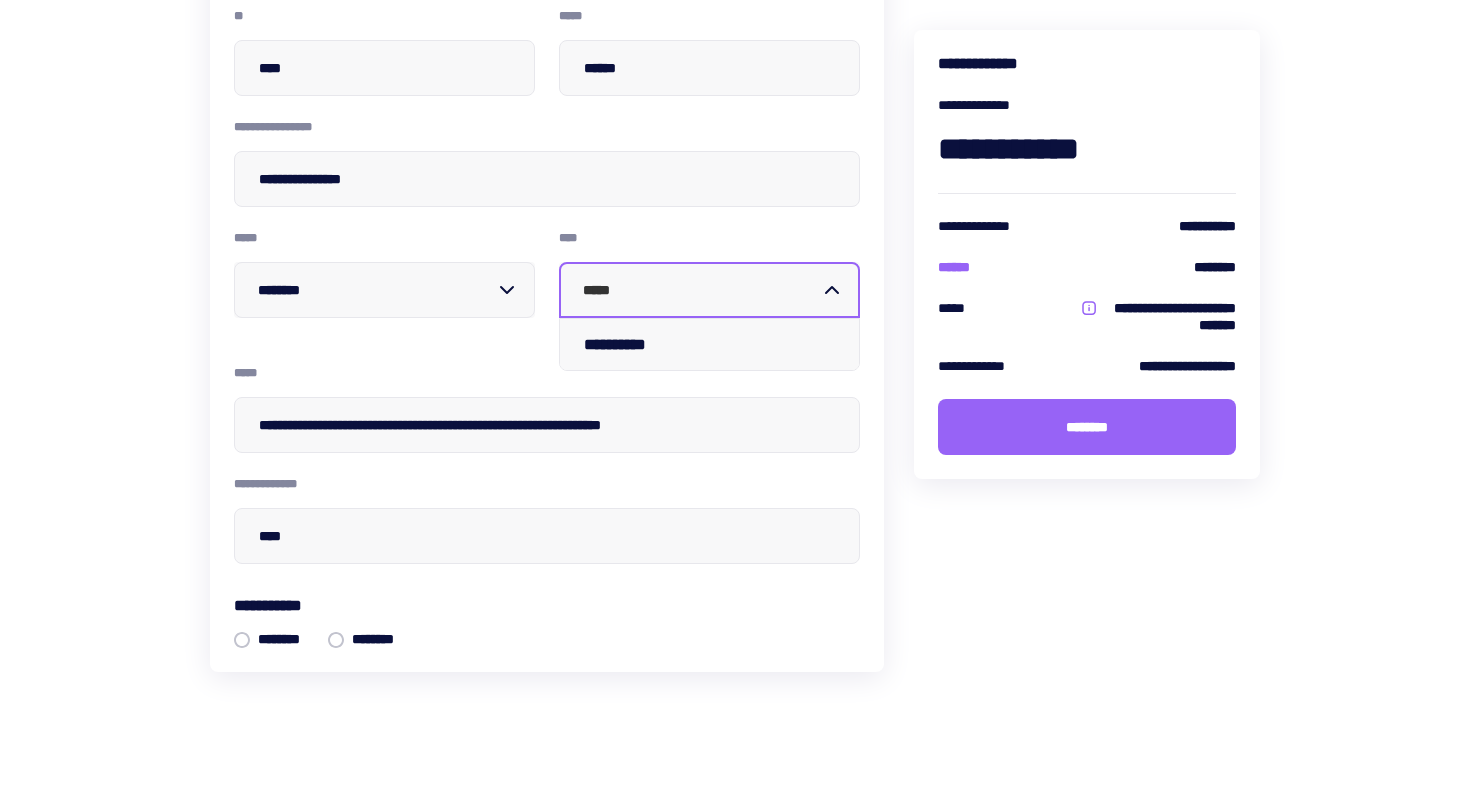 click on "**********" at bounding box center [638, 344] 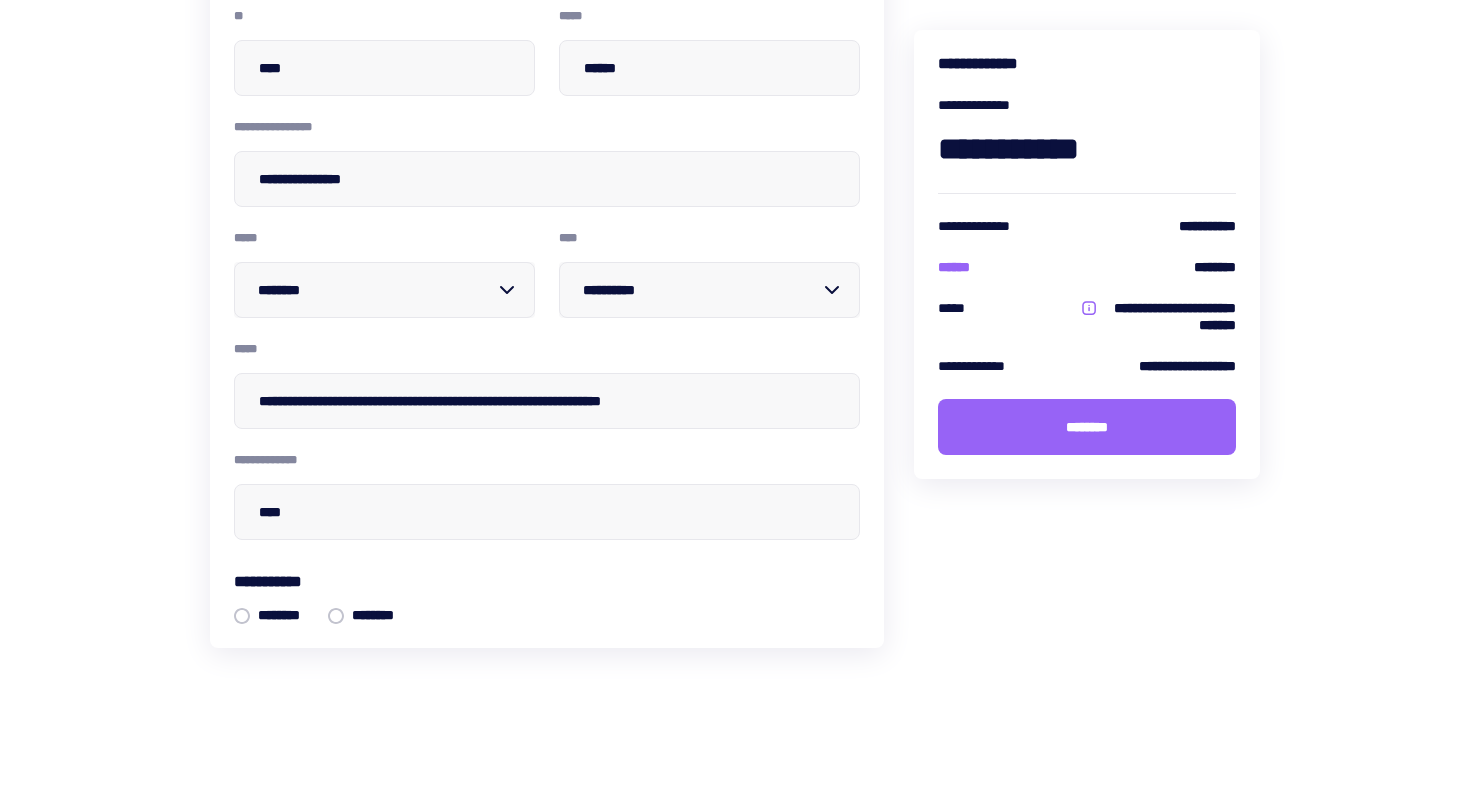 scroll, scrollTop: 239, scrollLeft: 0, axis: vertical 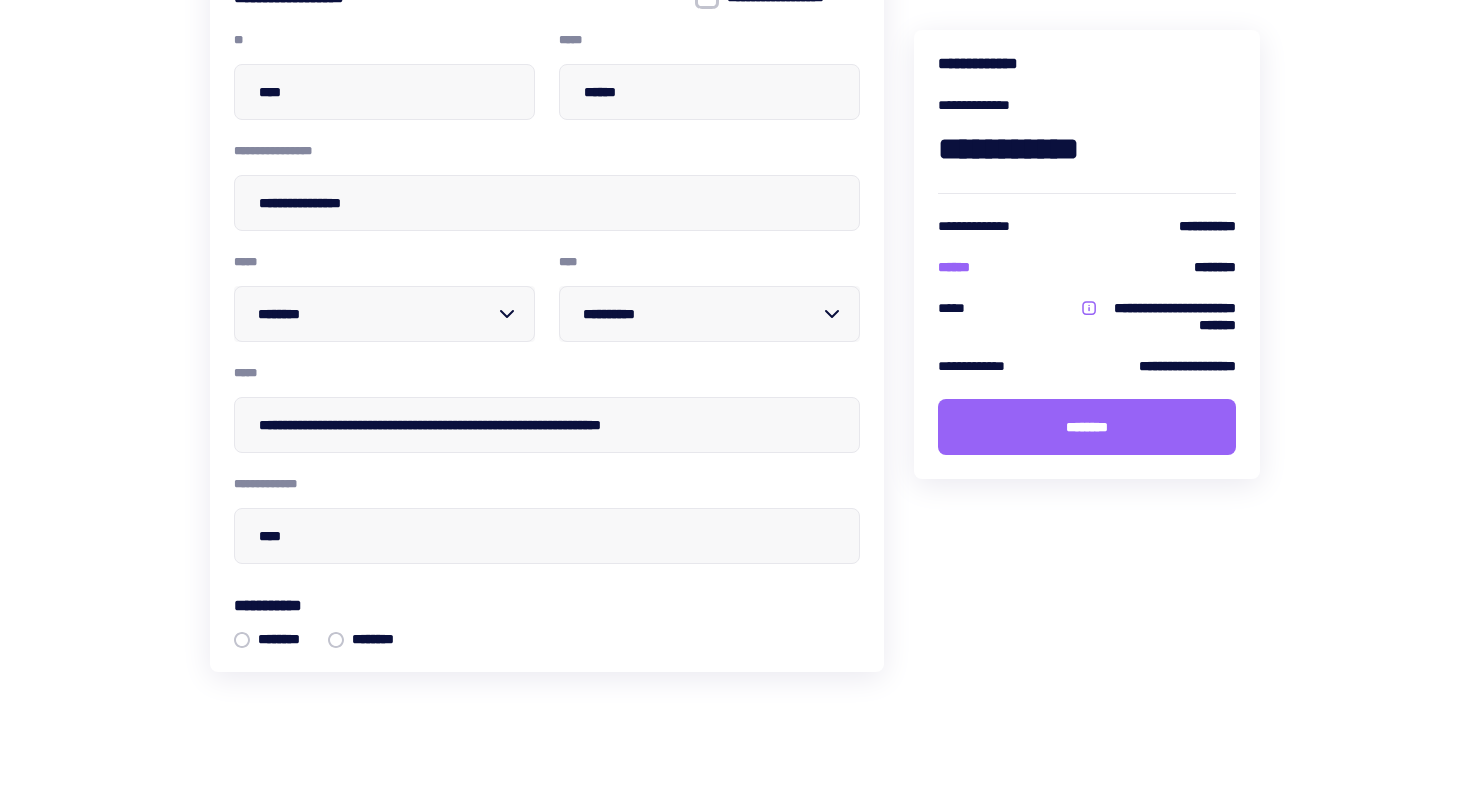 click on "**********" at bounding box center [1087, 331] 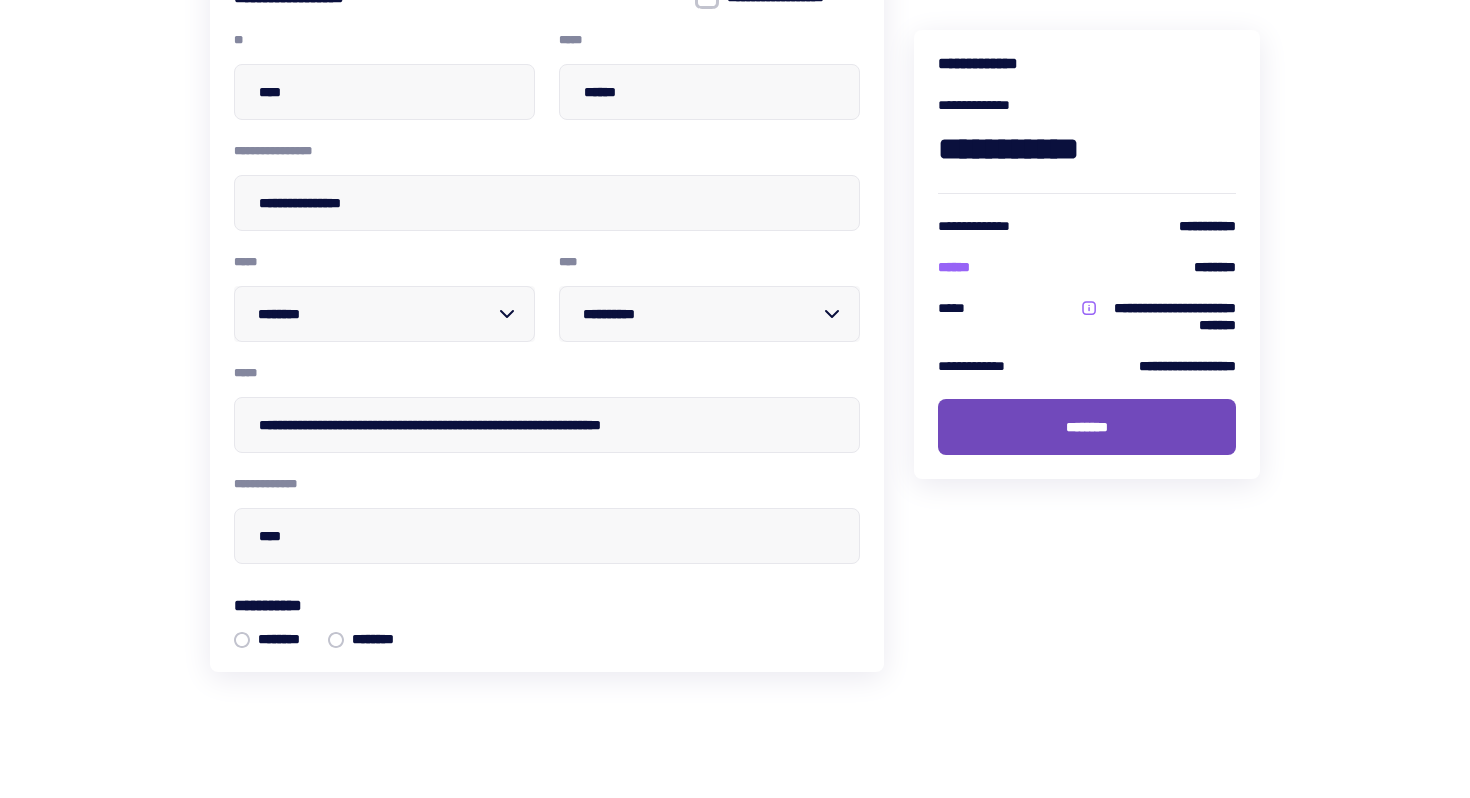click on "********" at bounding box center (1087, 427) 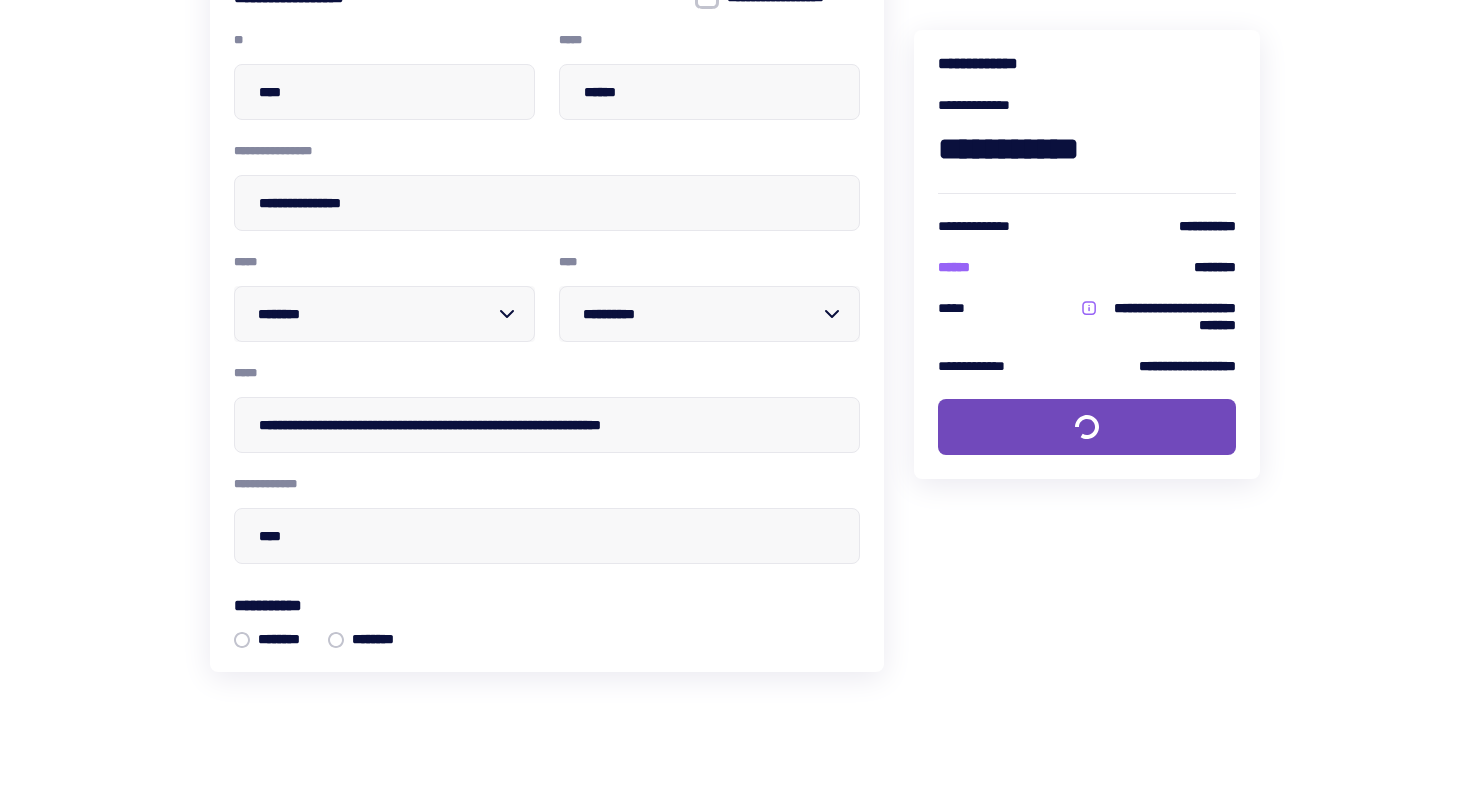 scroll, scrollTop: 0, scrollLeft: 0, axis: both 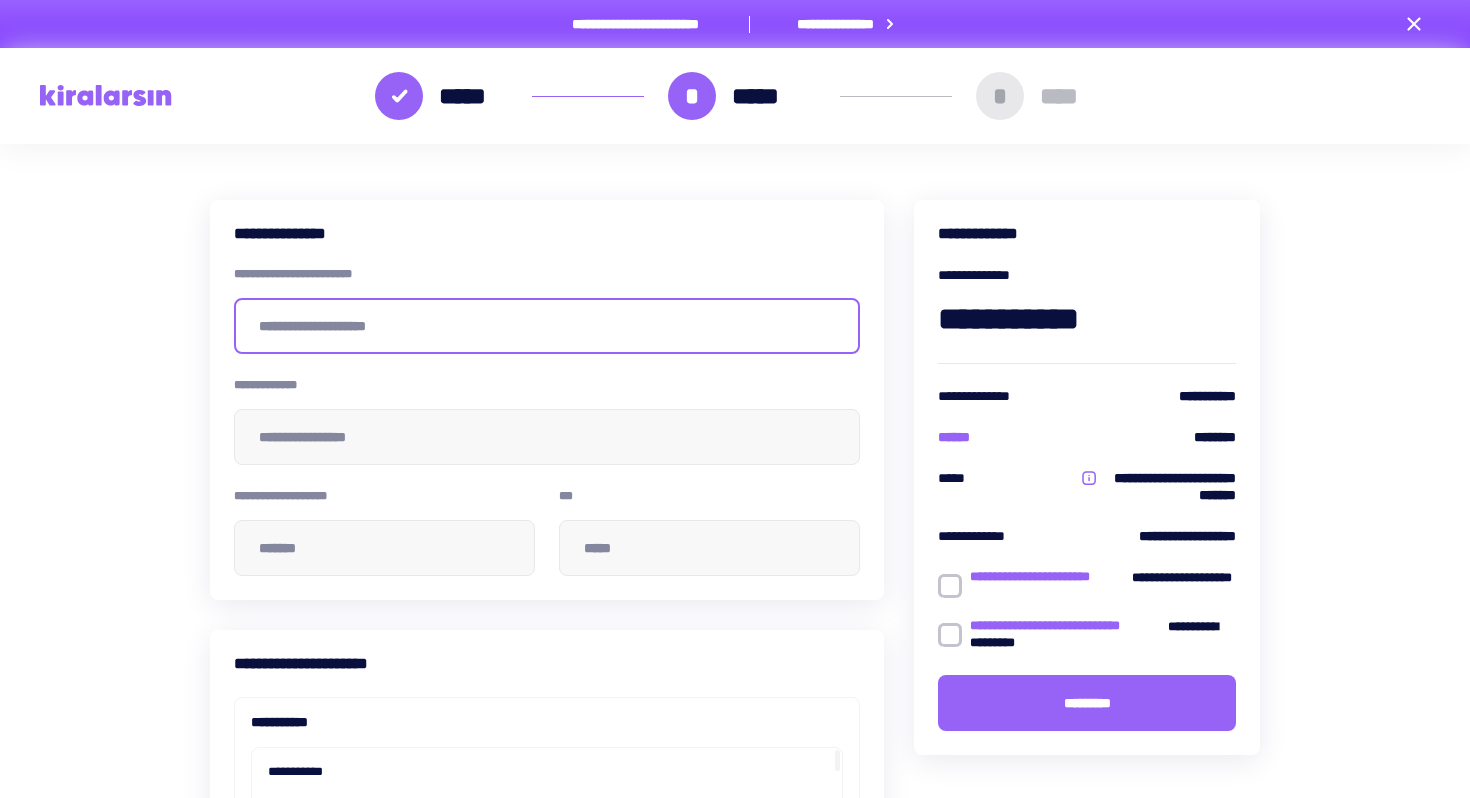 click at bounding box center (547, 326) 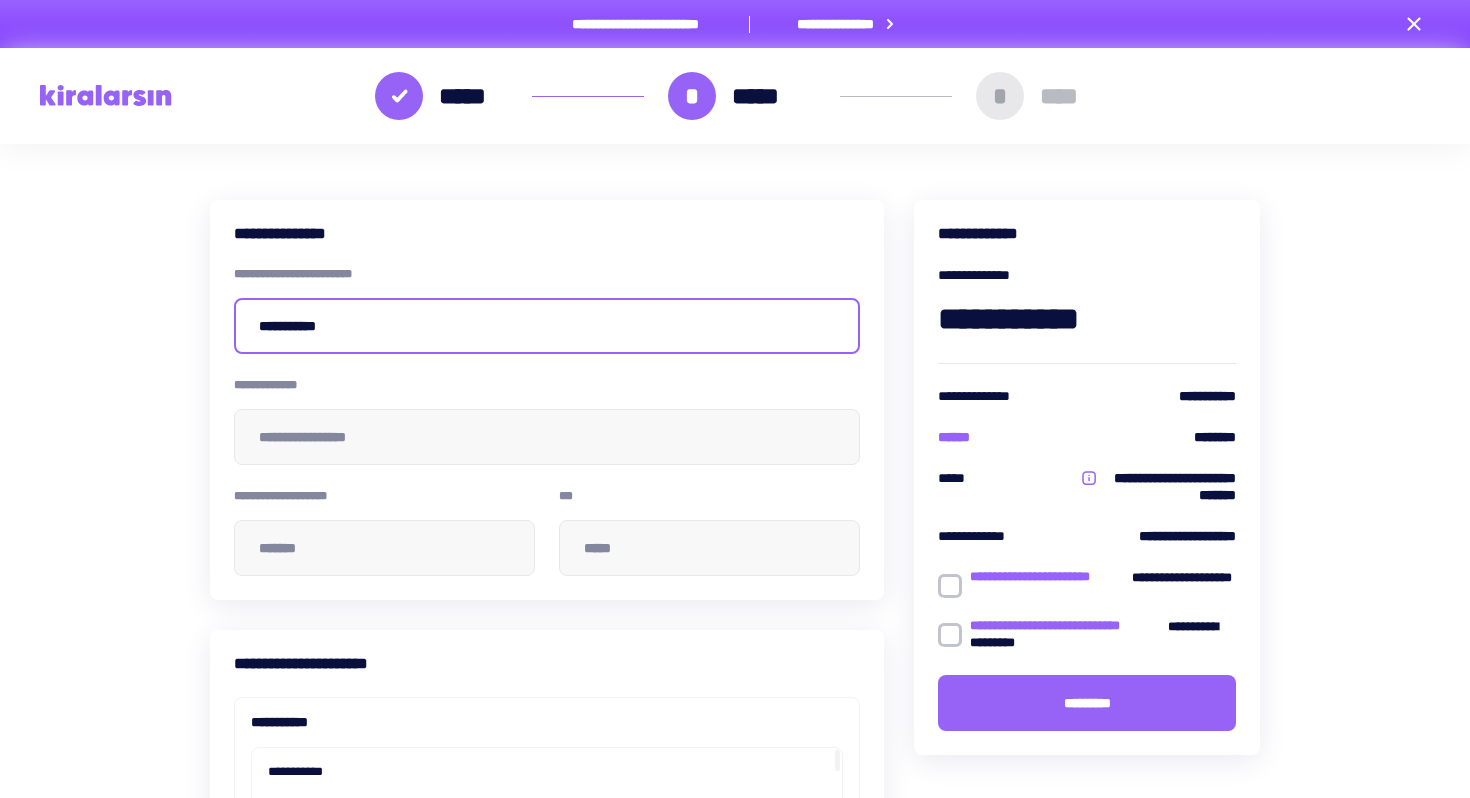type on "**********" 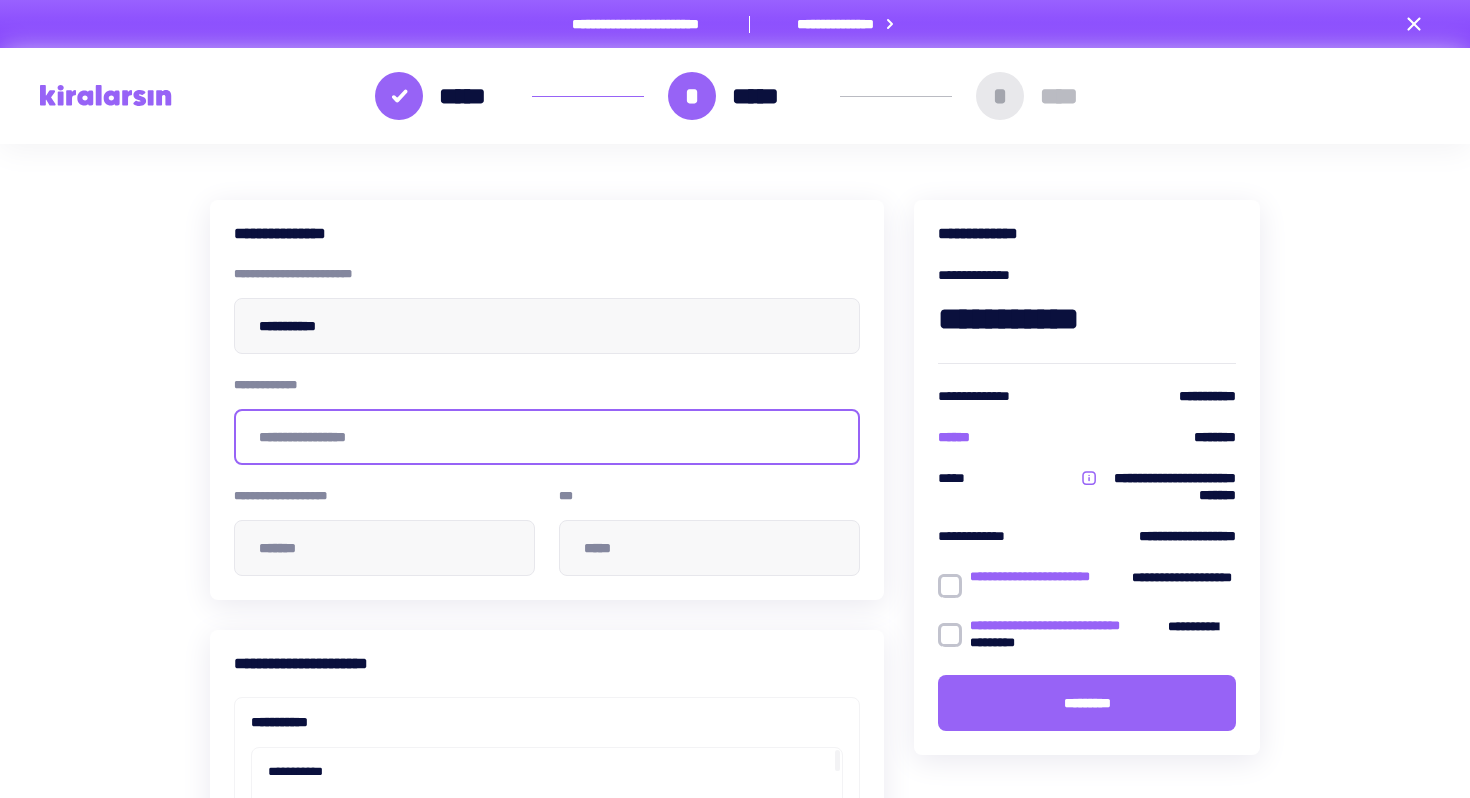 click at bounding box center (547, 437) 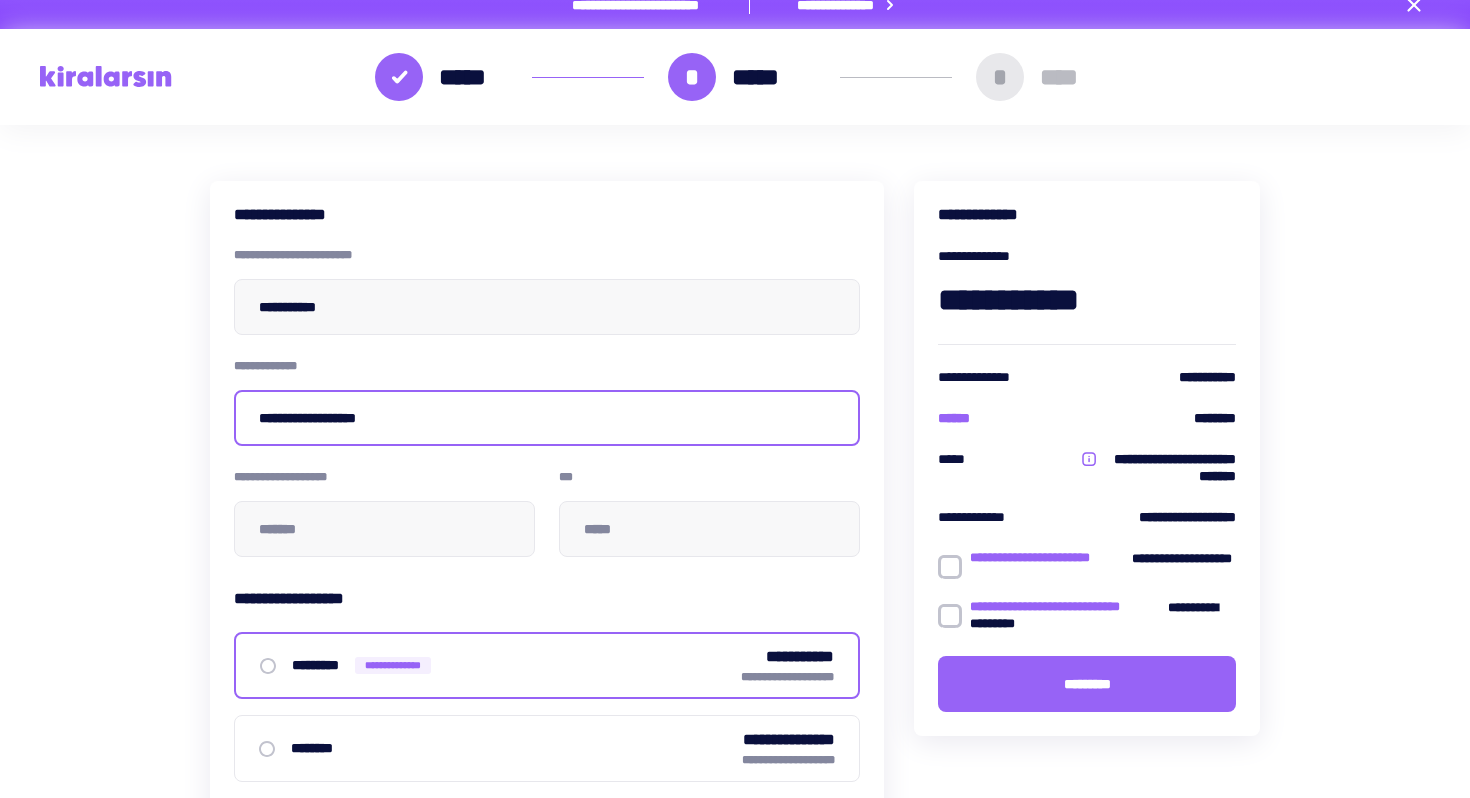 scroll, scrollTop: 20, scrollLeft: 0, axis: vertical 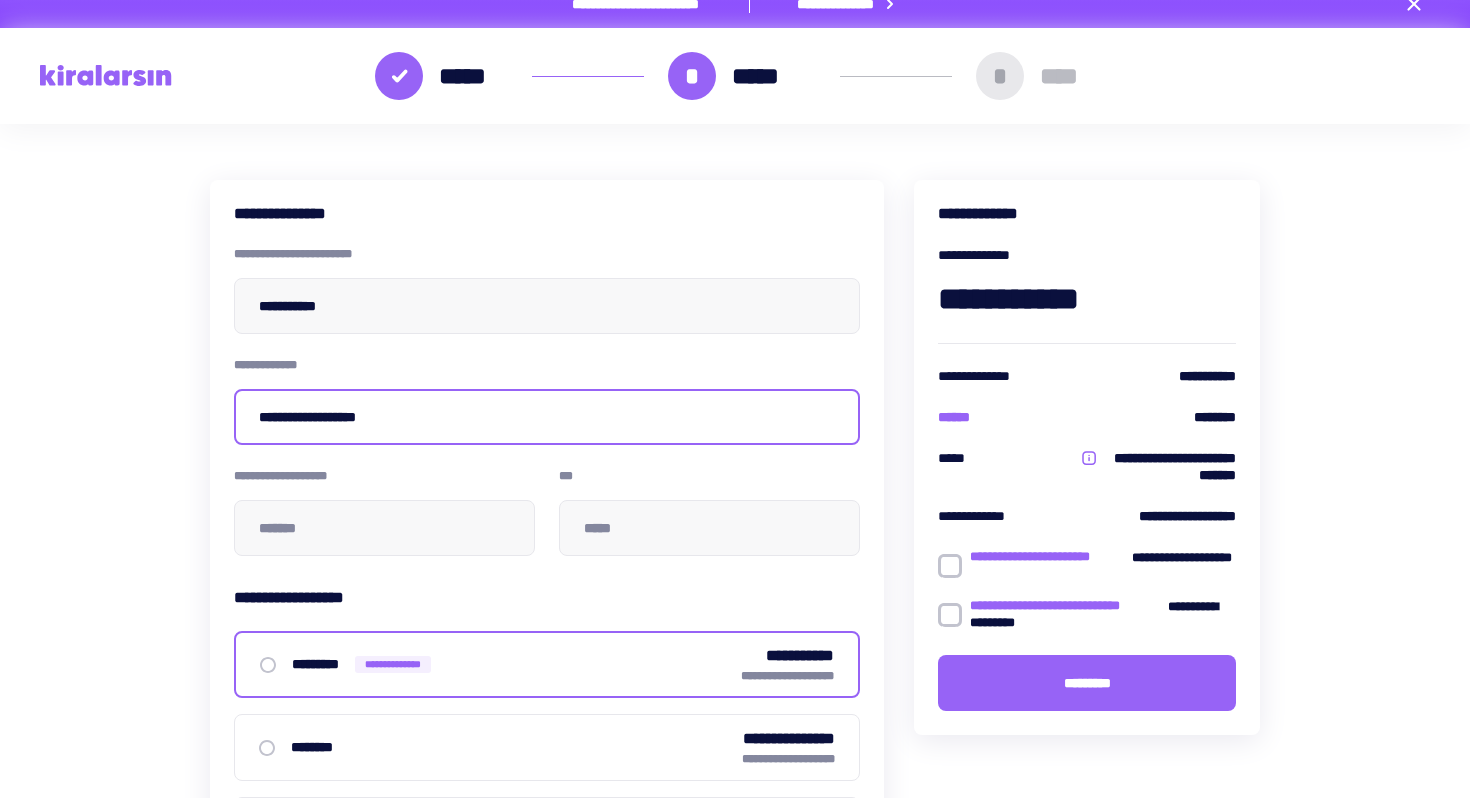 type on "**********" 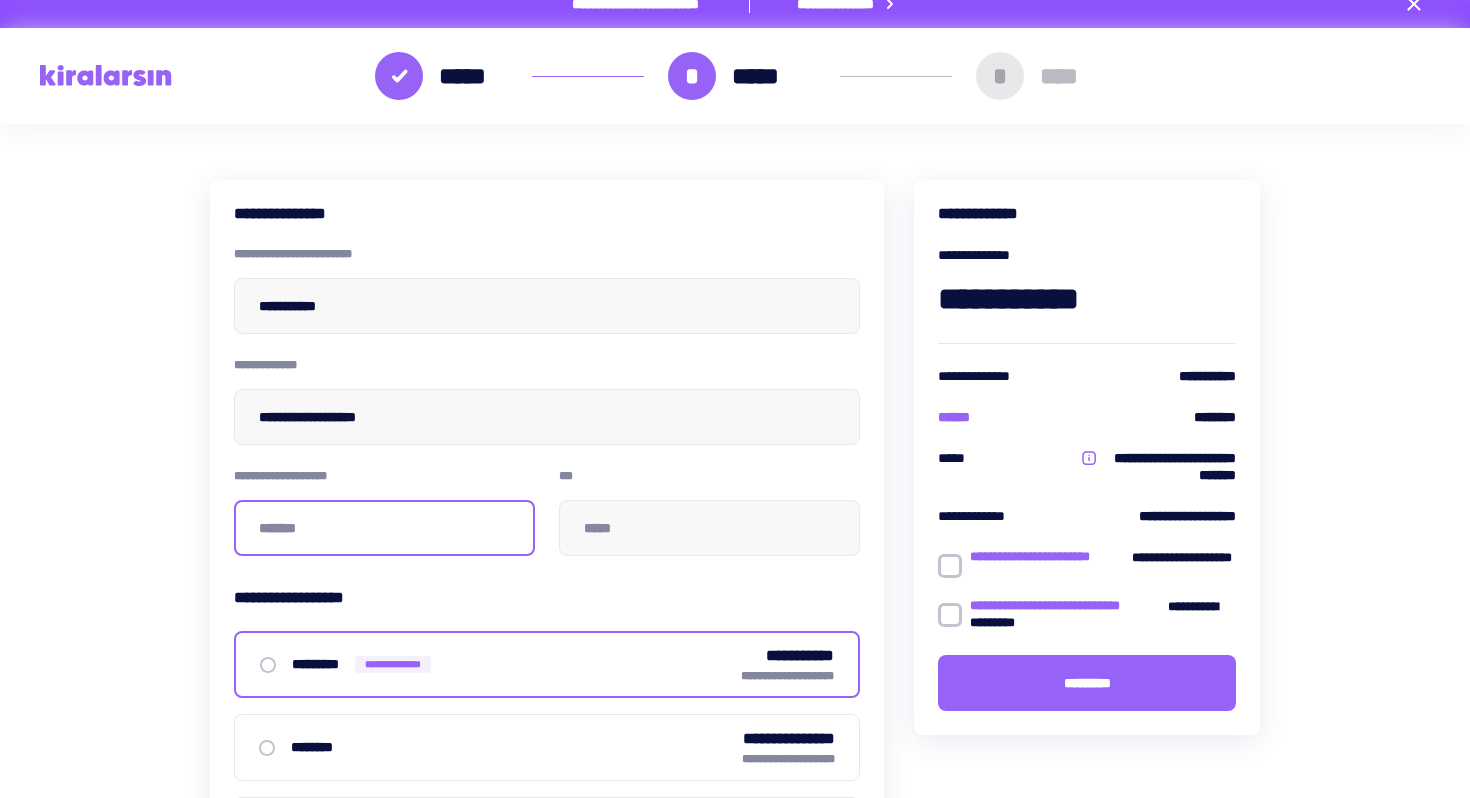 click at bounding box center [384, 528] 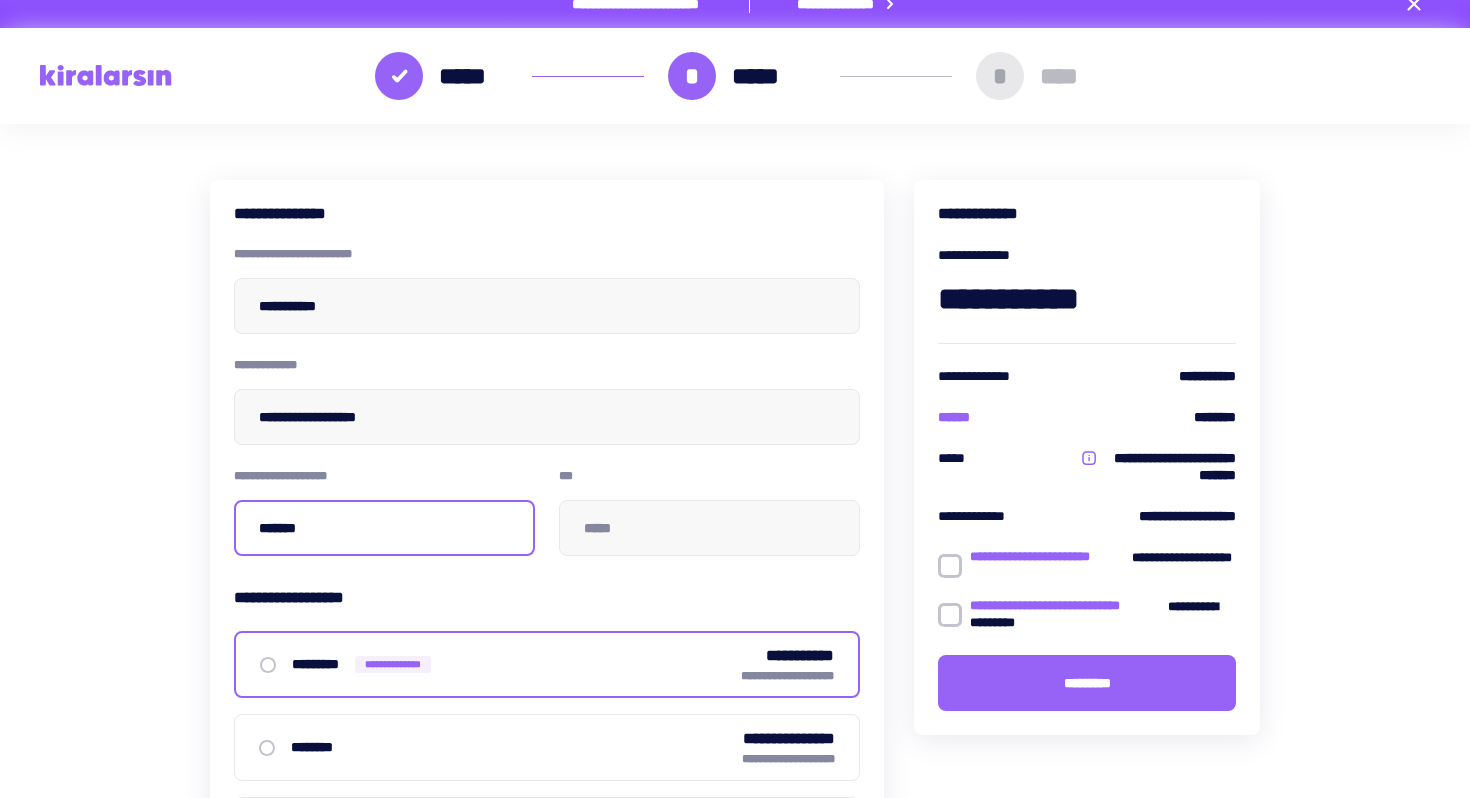 type on "*****" 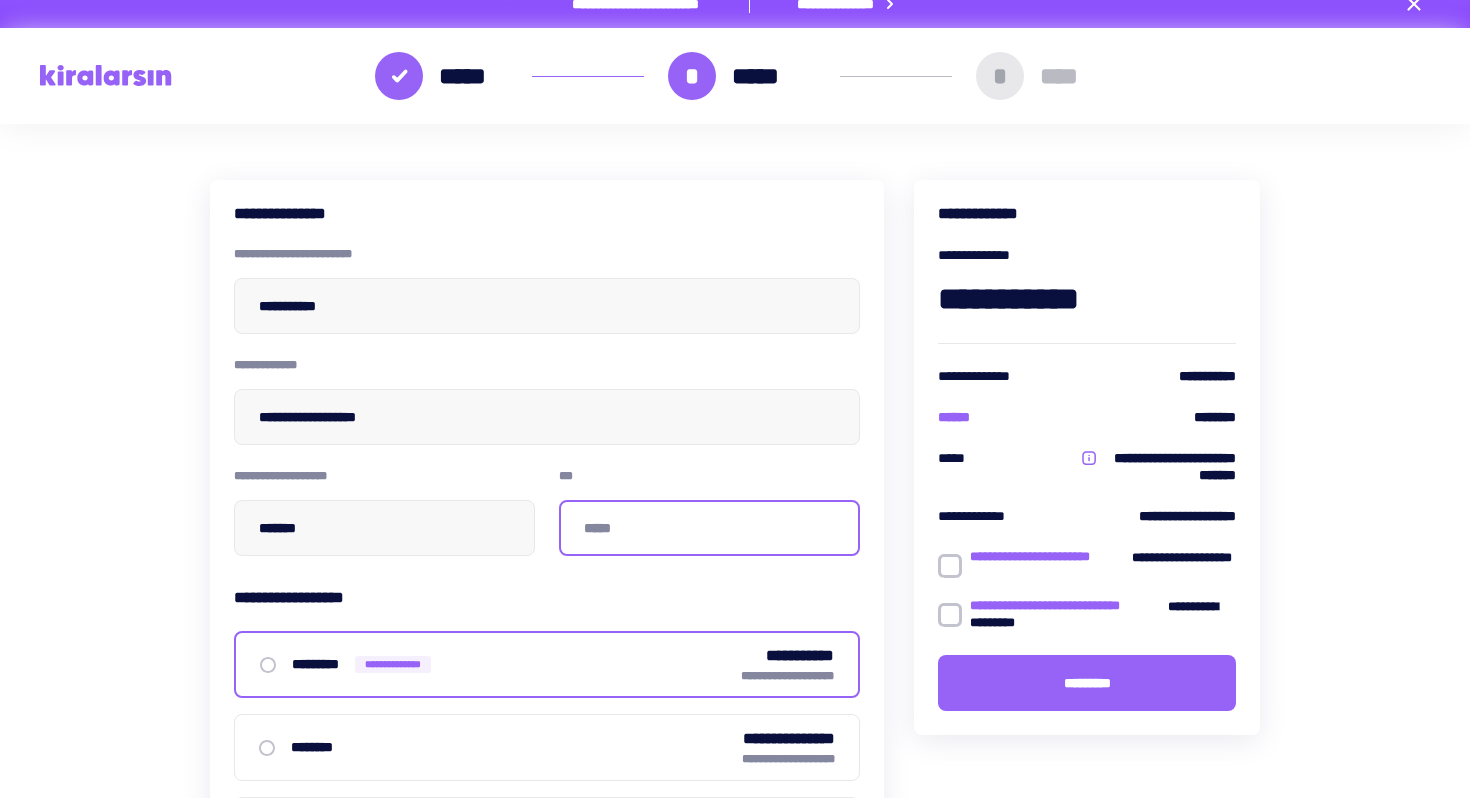 click at bounding box center (709, 528) 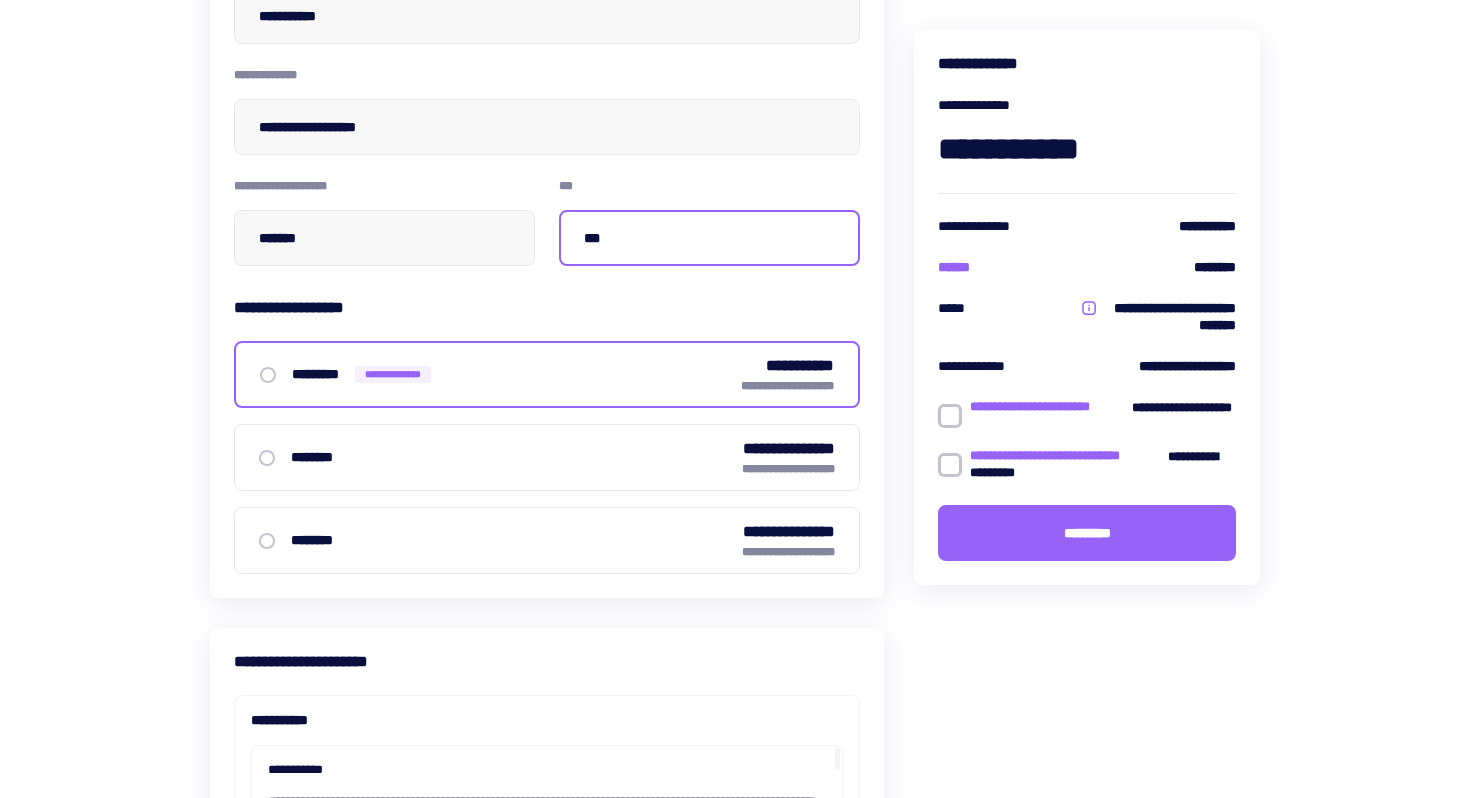 scroll, scrollTop: 314, scrollLeft: 0, axis: vertical 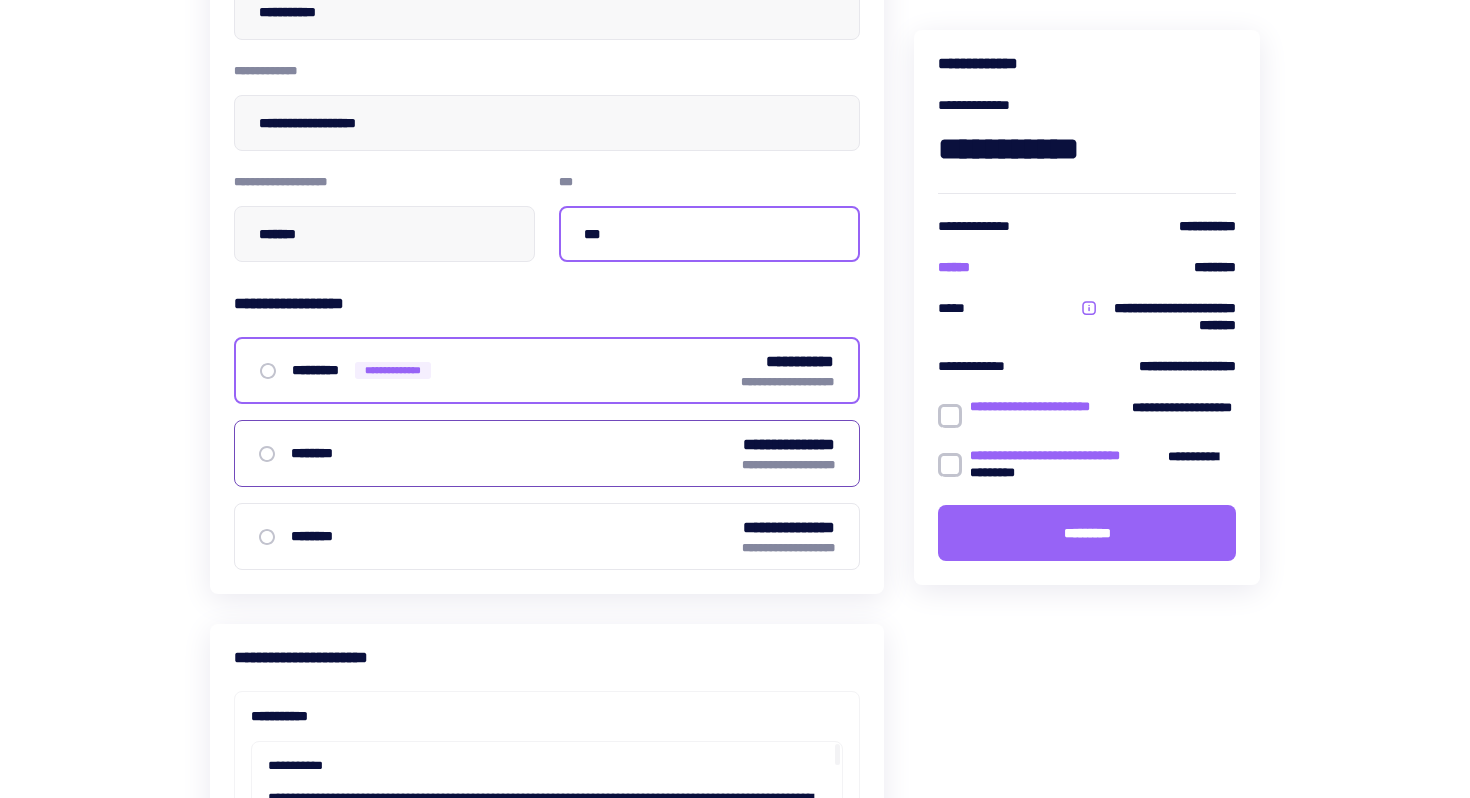 type on "***" 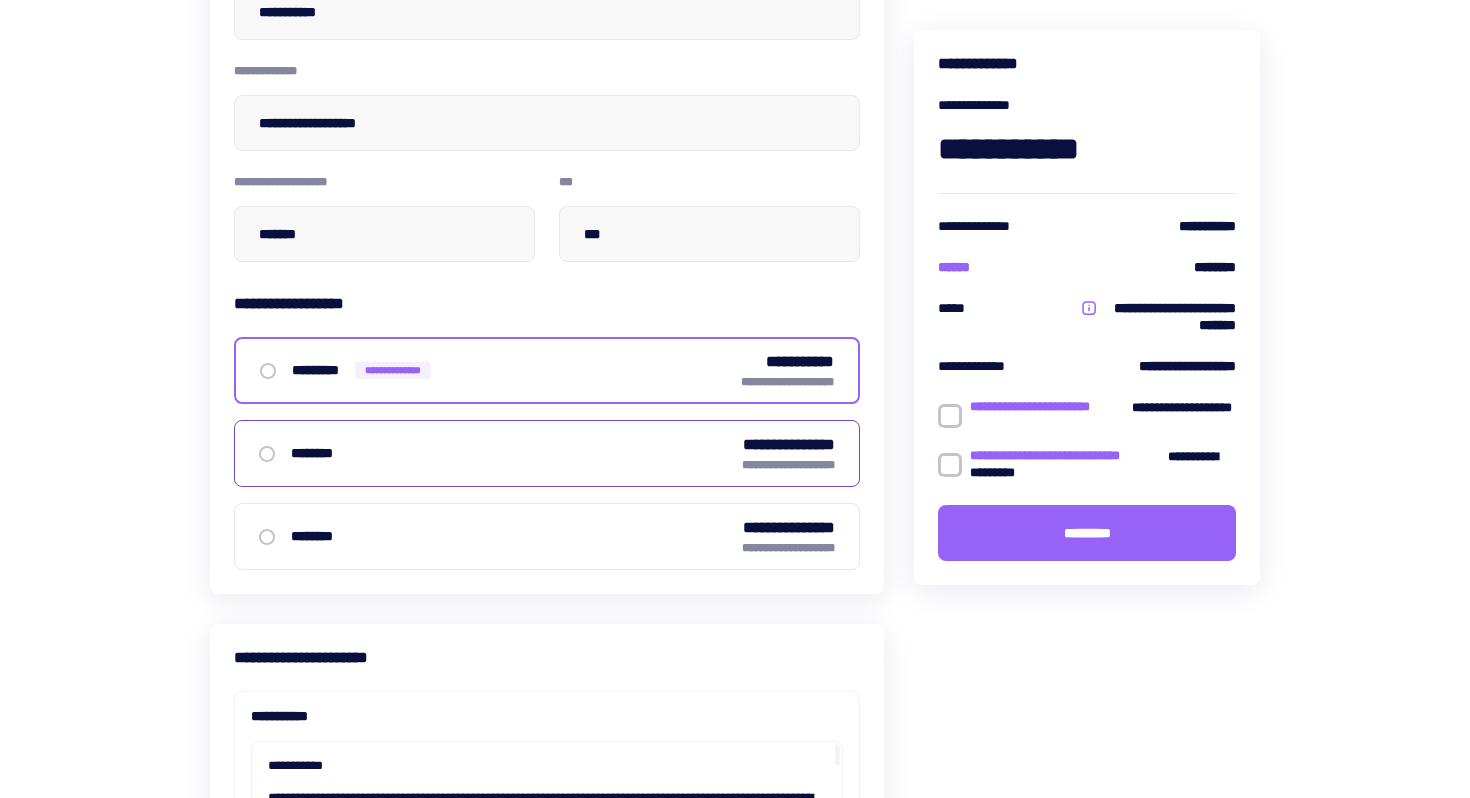 click on "********" at bounding box center [300, 453] 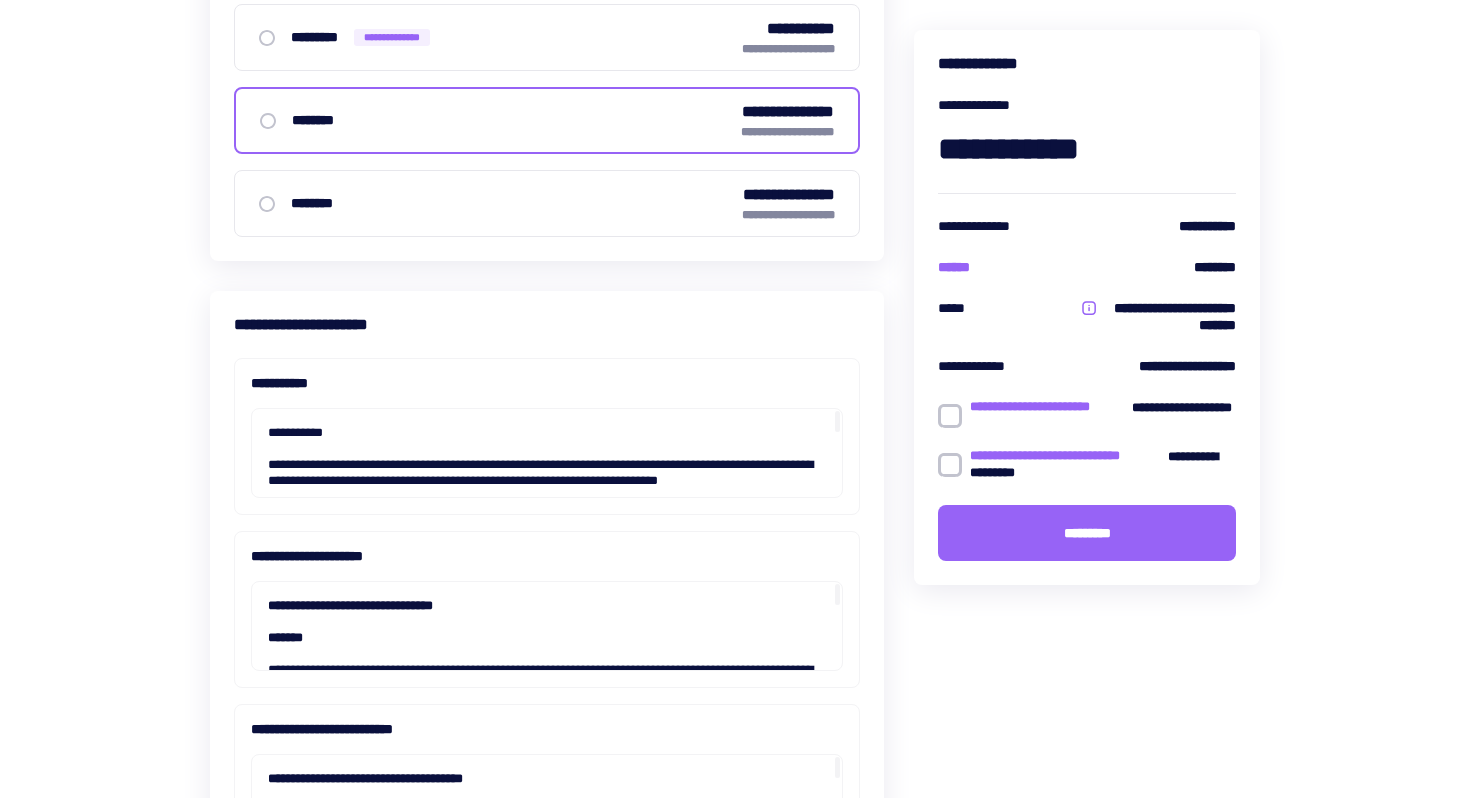 scroll, scrollTop: 656, scrollLeft: 0, axis: vertical 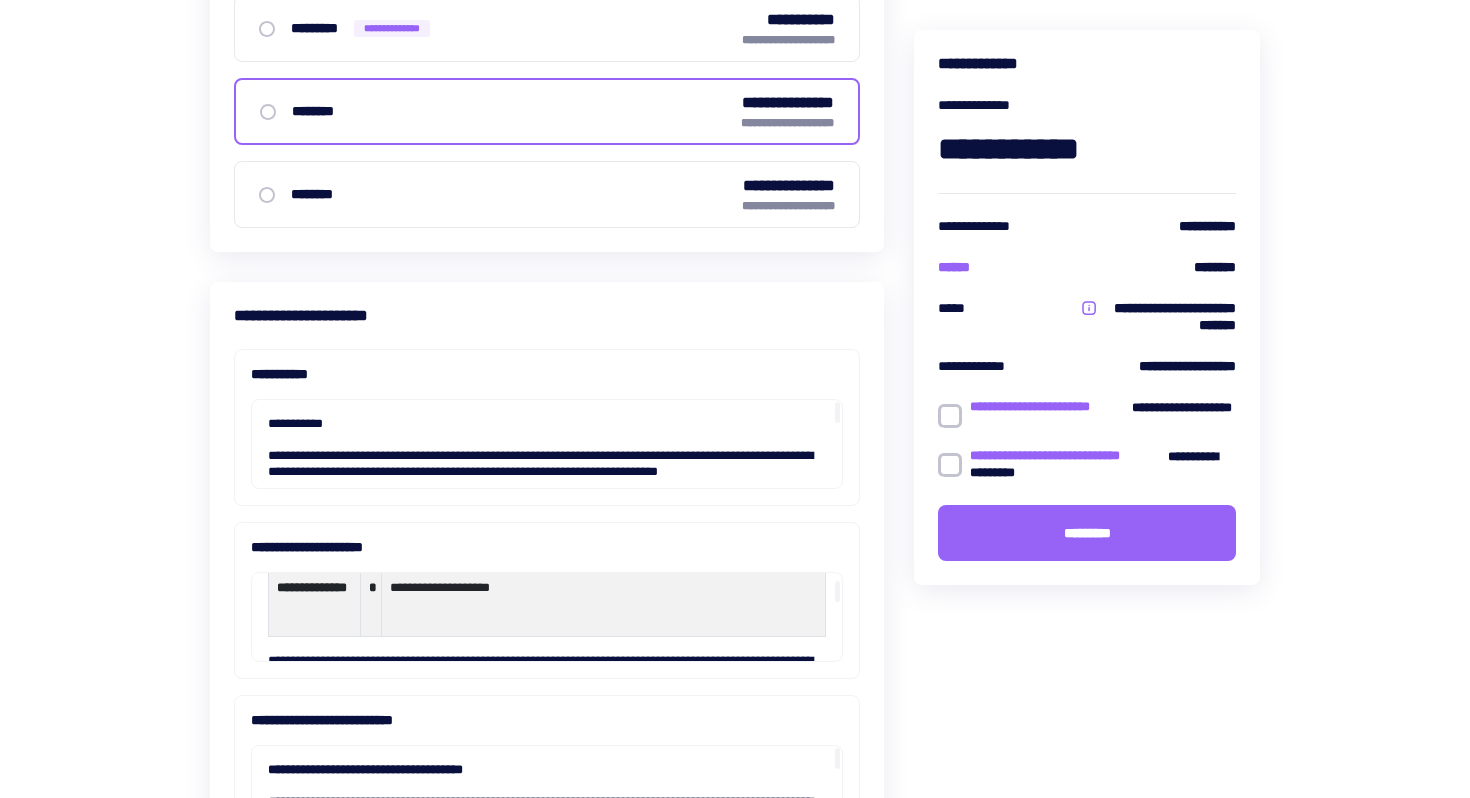 click at bounding box center (950, 416) 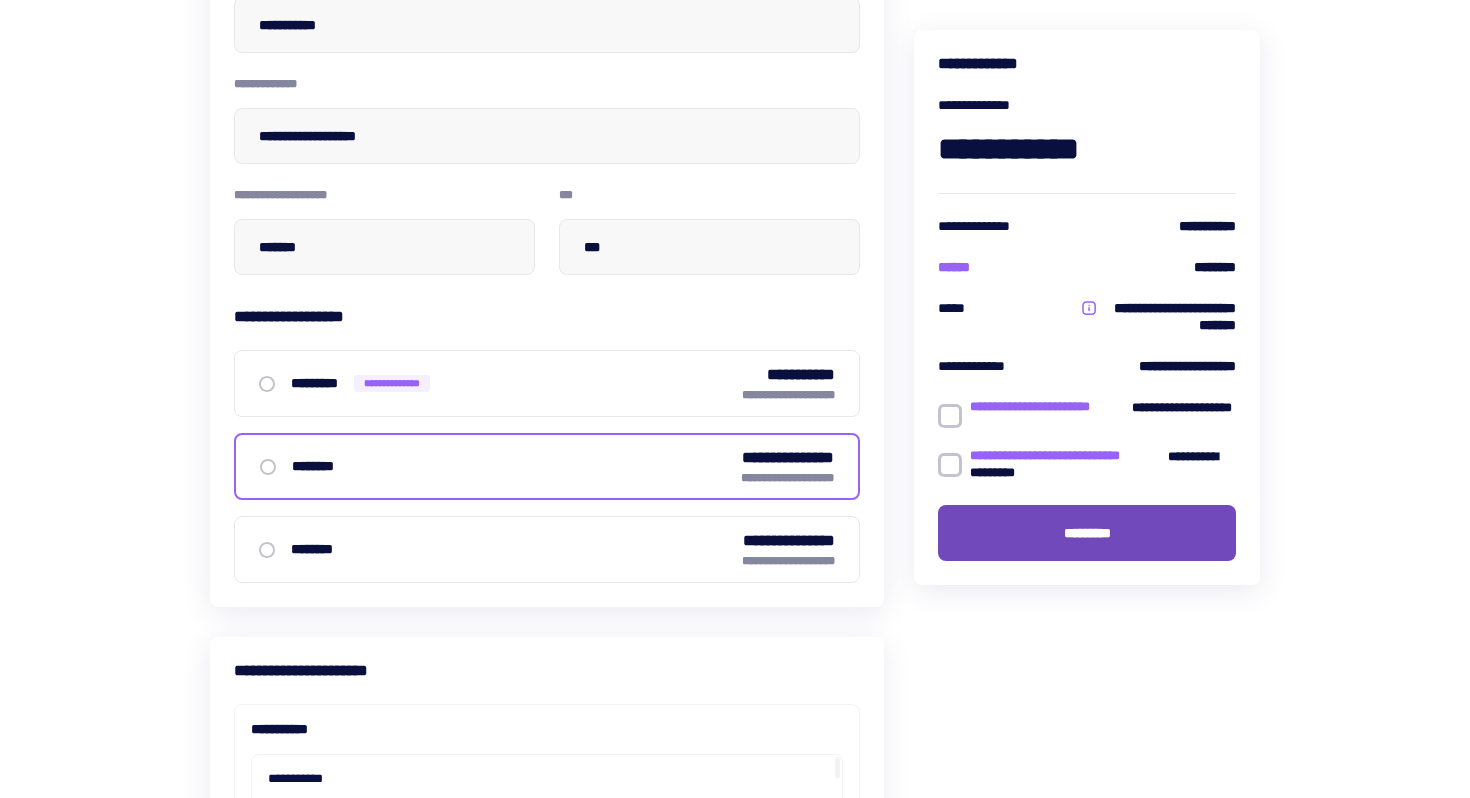 scroll, scrollTop: 302, scrollLeft: 0, axis: vertical 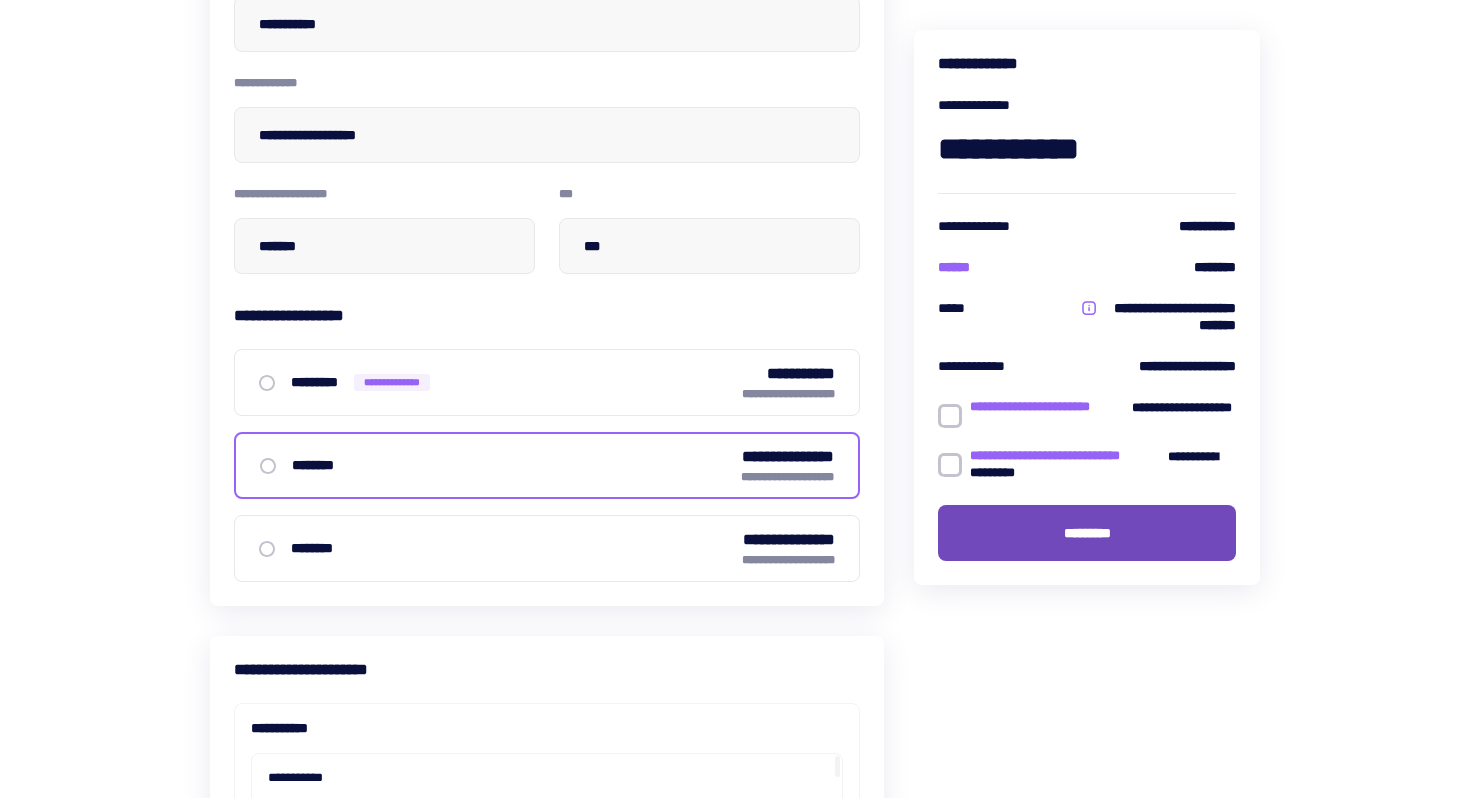 click on "*********" at bounding box center (1087, 533) 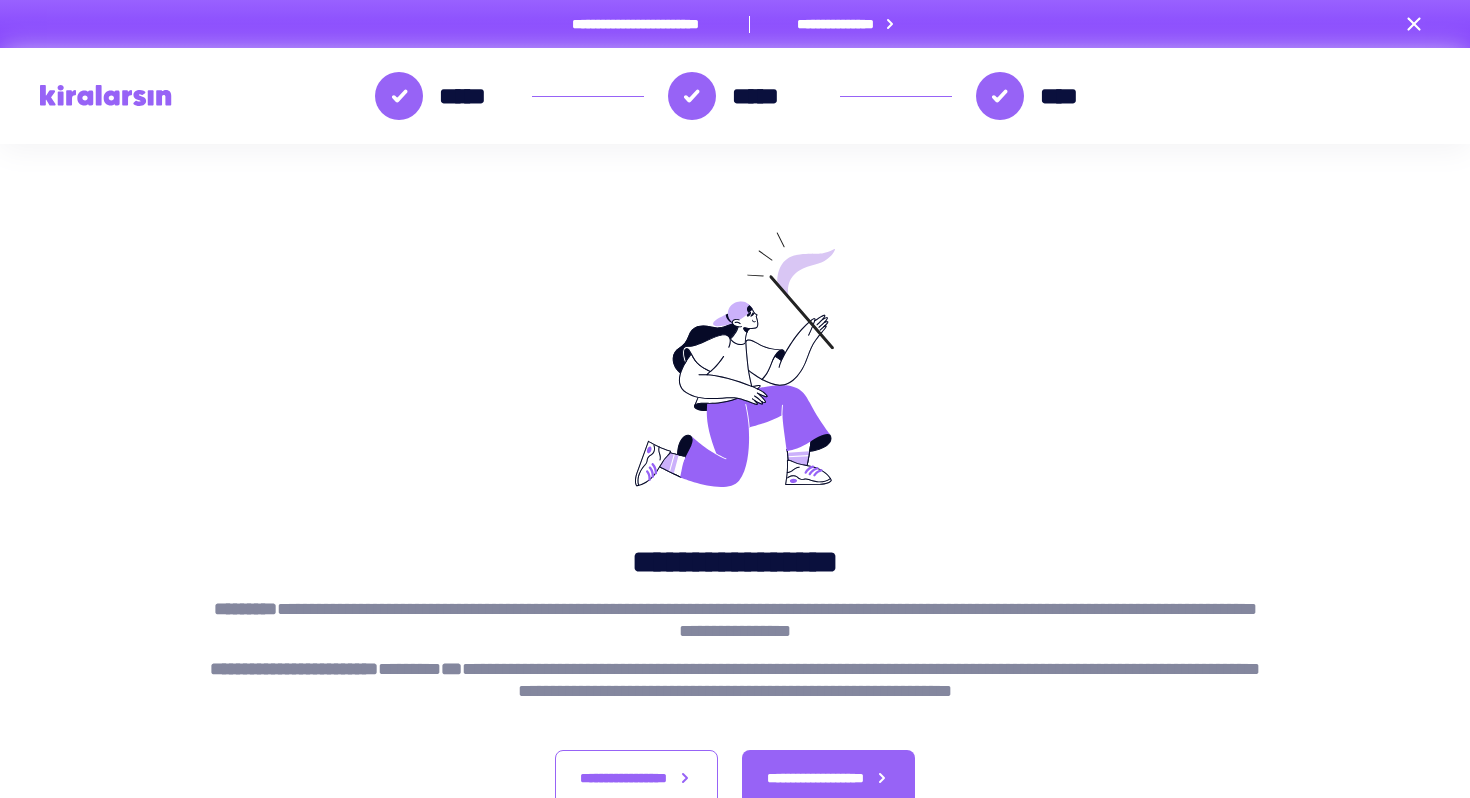 scroll, scrollTop: 0, scrollLeft: 0, axis: both 